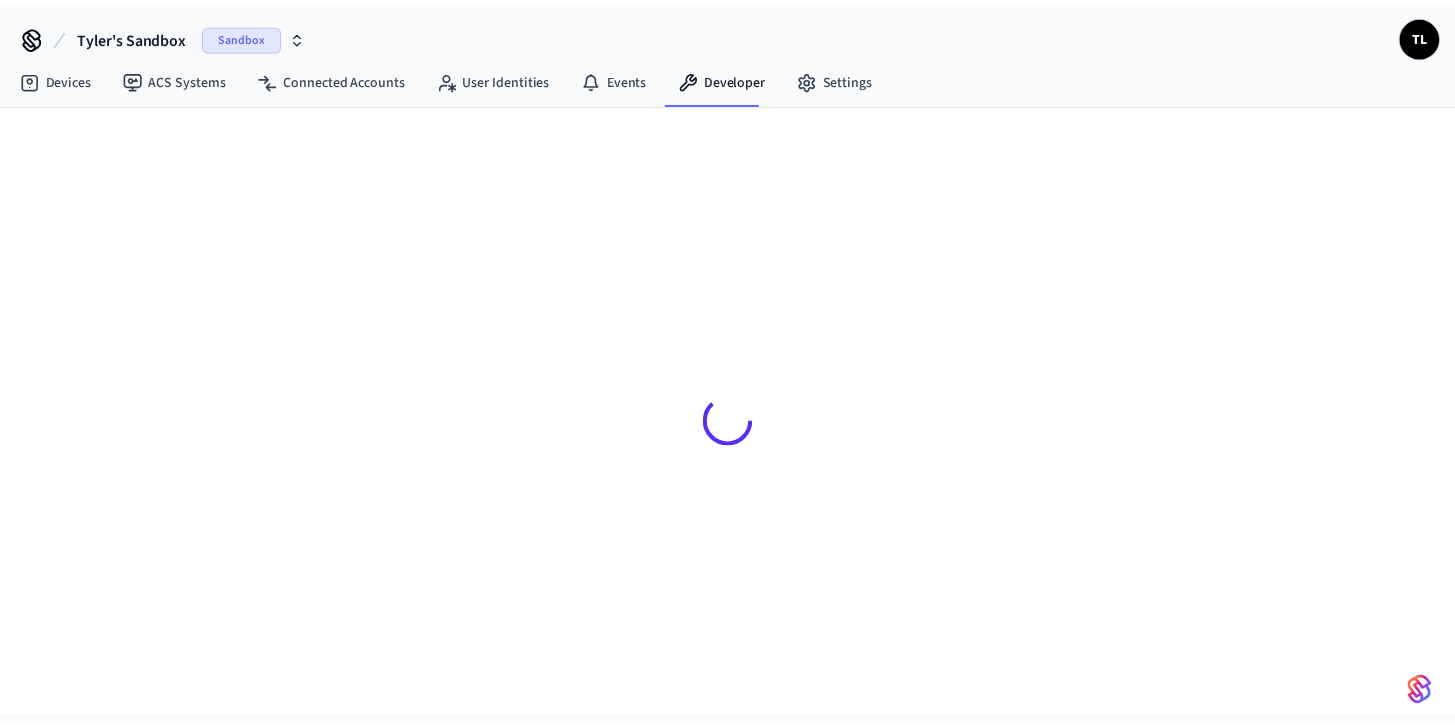 scroll, scrollTop: 0, scrollLeft: 0, axis: both 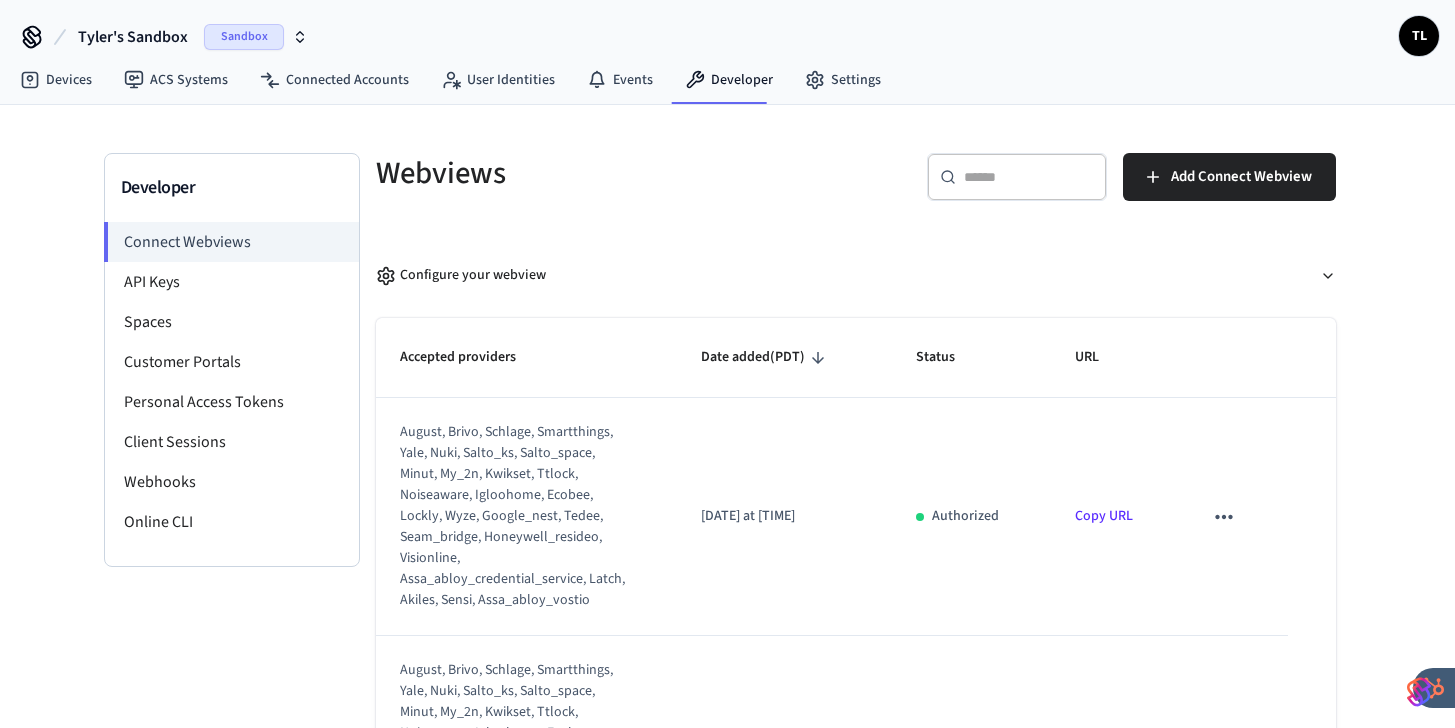 click on "Tyler's Sandbox" at bounding box center (133, 37) 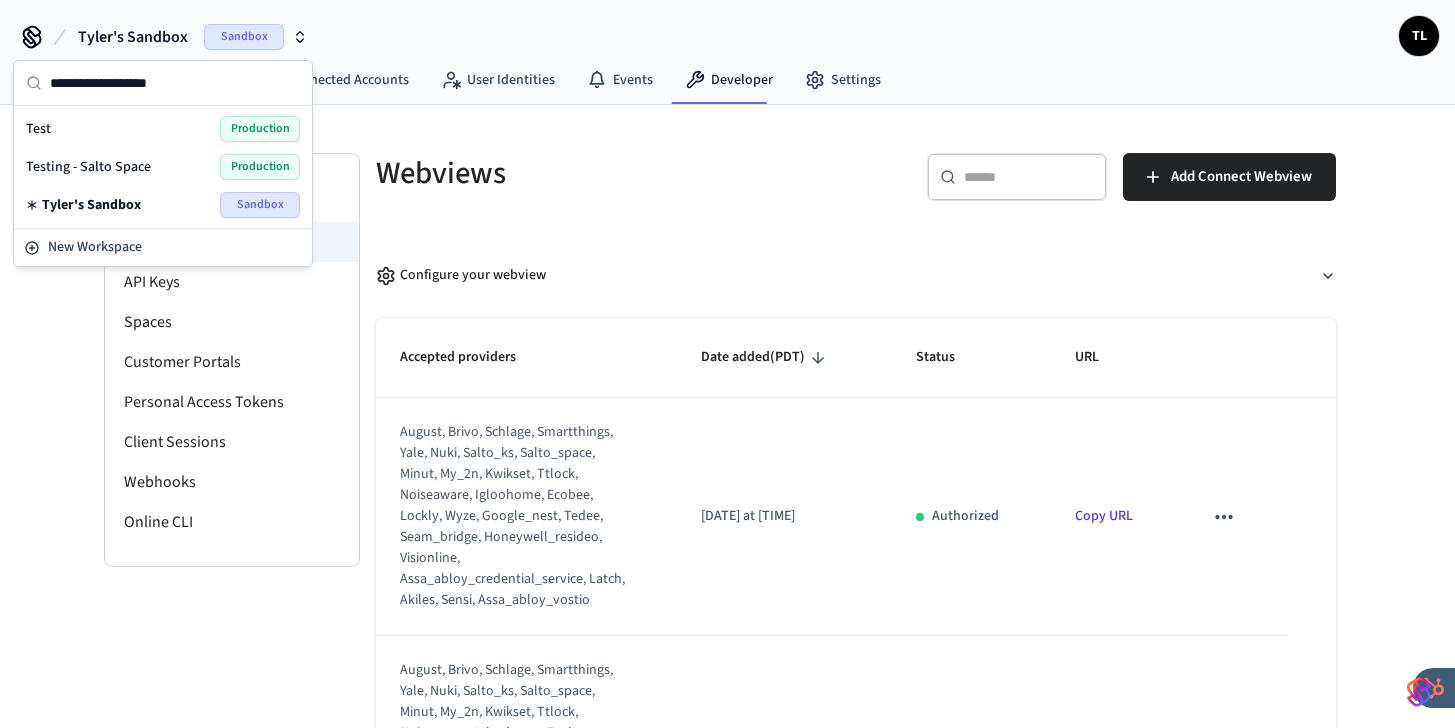 click on "Testing - Salto Space" at bounding box center (88, 167) 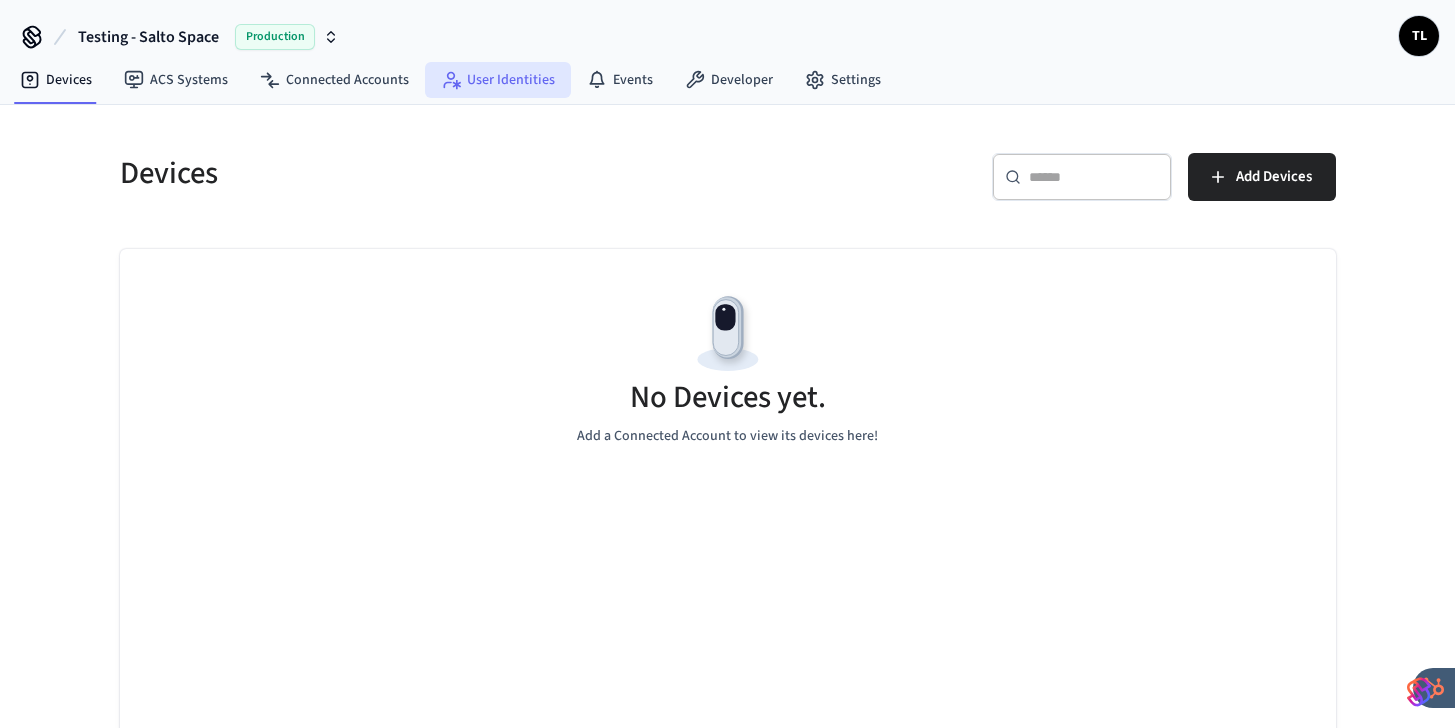 click on "User Identities" at bounding box center [498, 80] 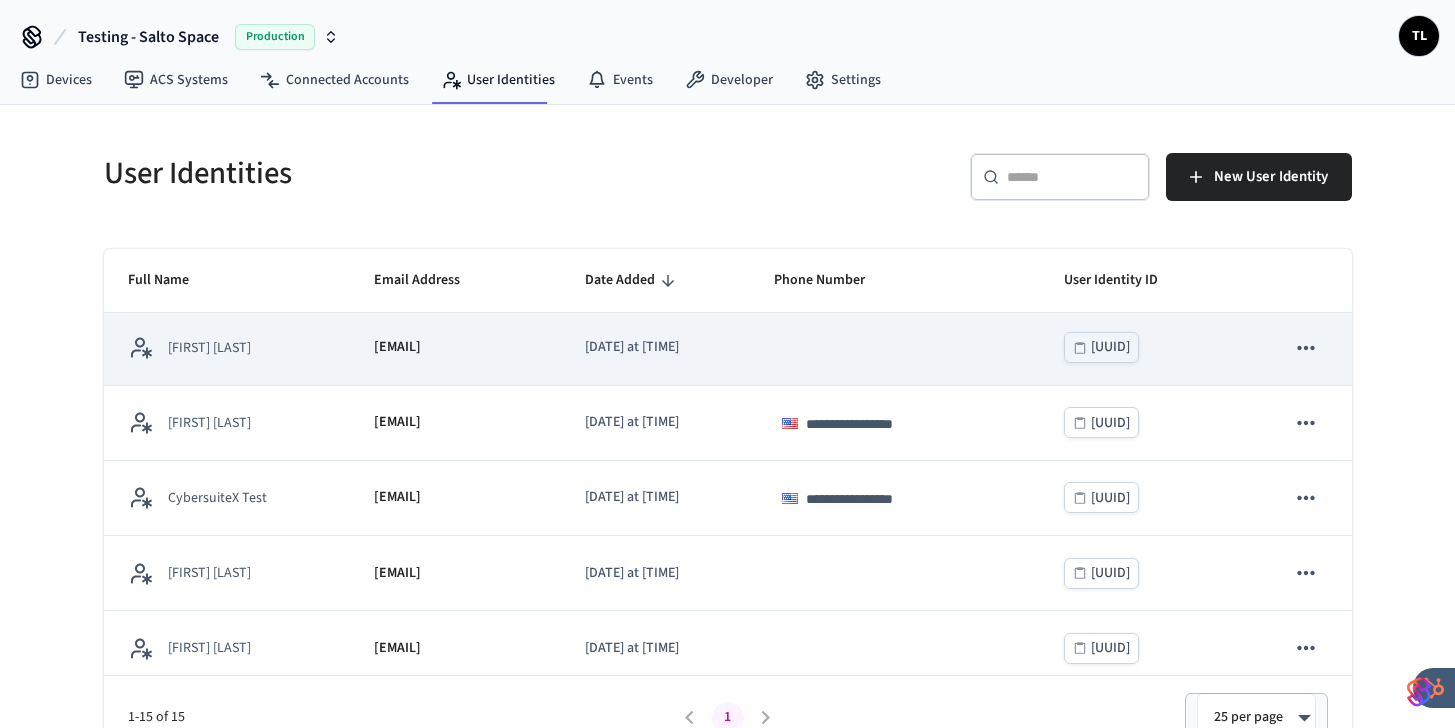 scroll, scrollTop: 154, scrollLeft: 0, axis: vertical 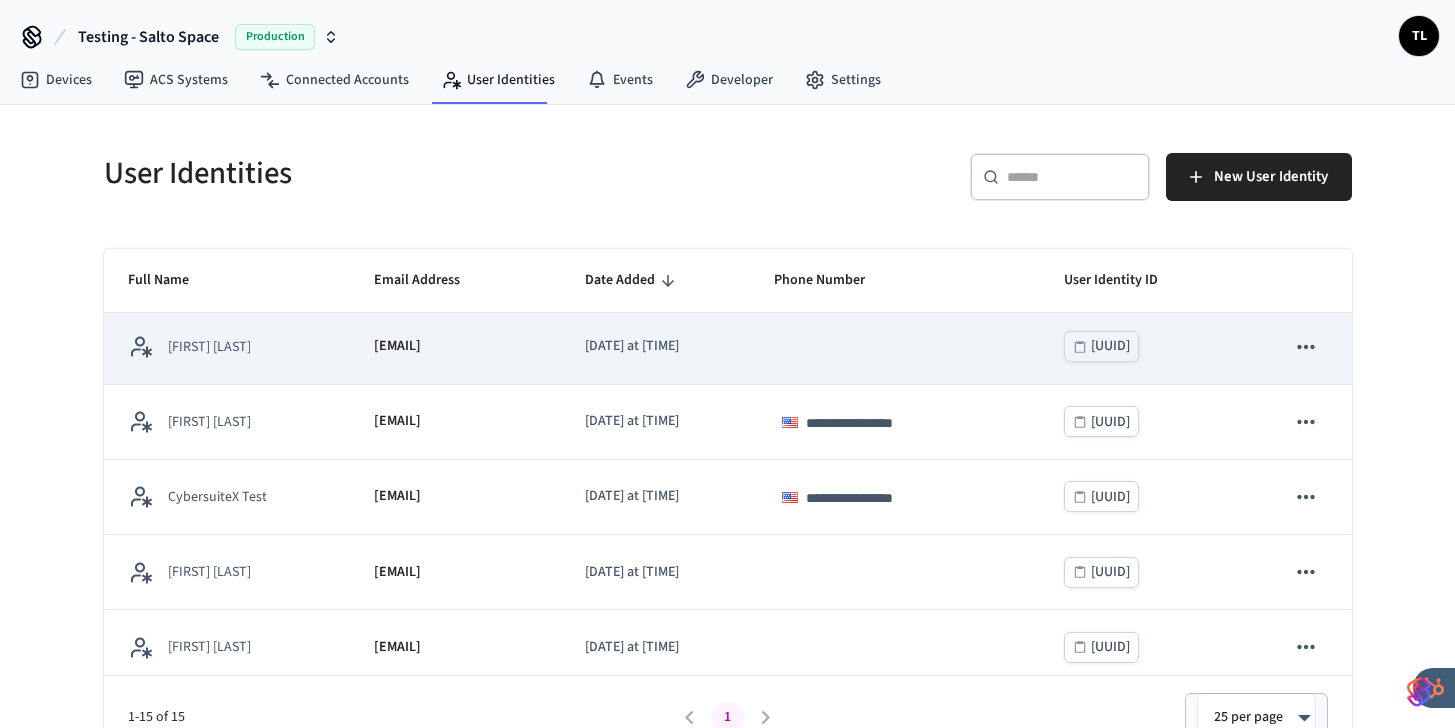 click on "[EMAIL]" at bounding box center [397, 496] 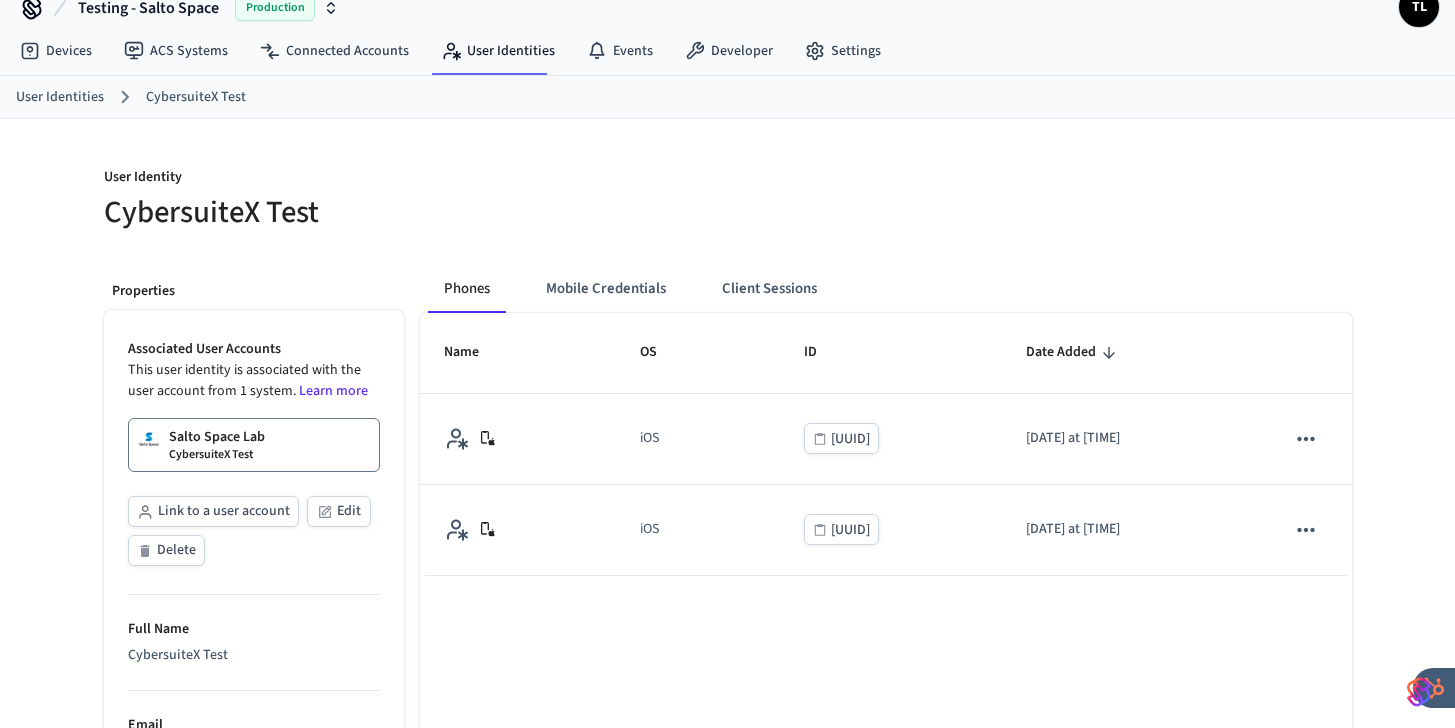 scroll, scrollTop: 0, scrollLeft: 0, axis: both 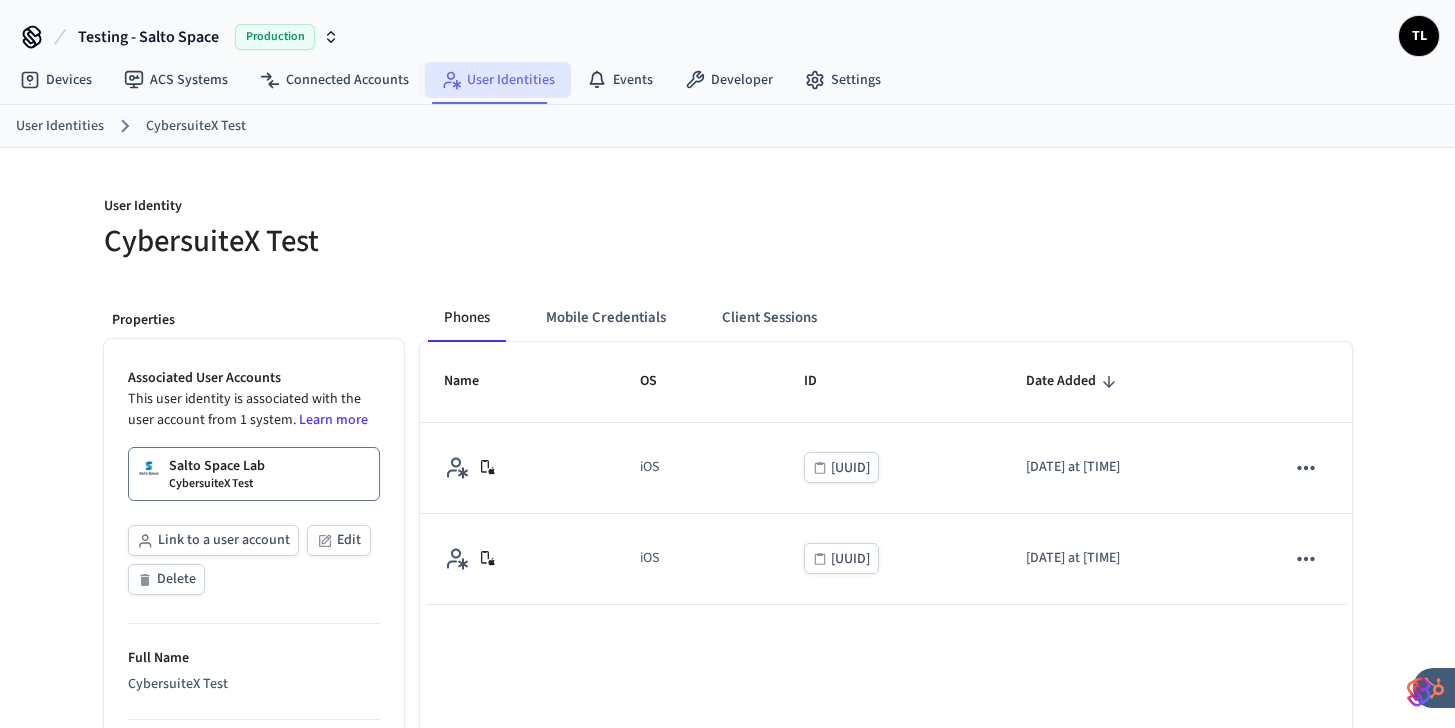 click on "User Identities" at bounding box center (498, 80) 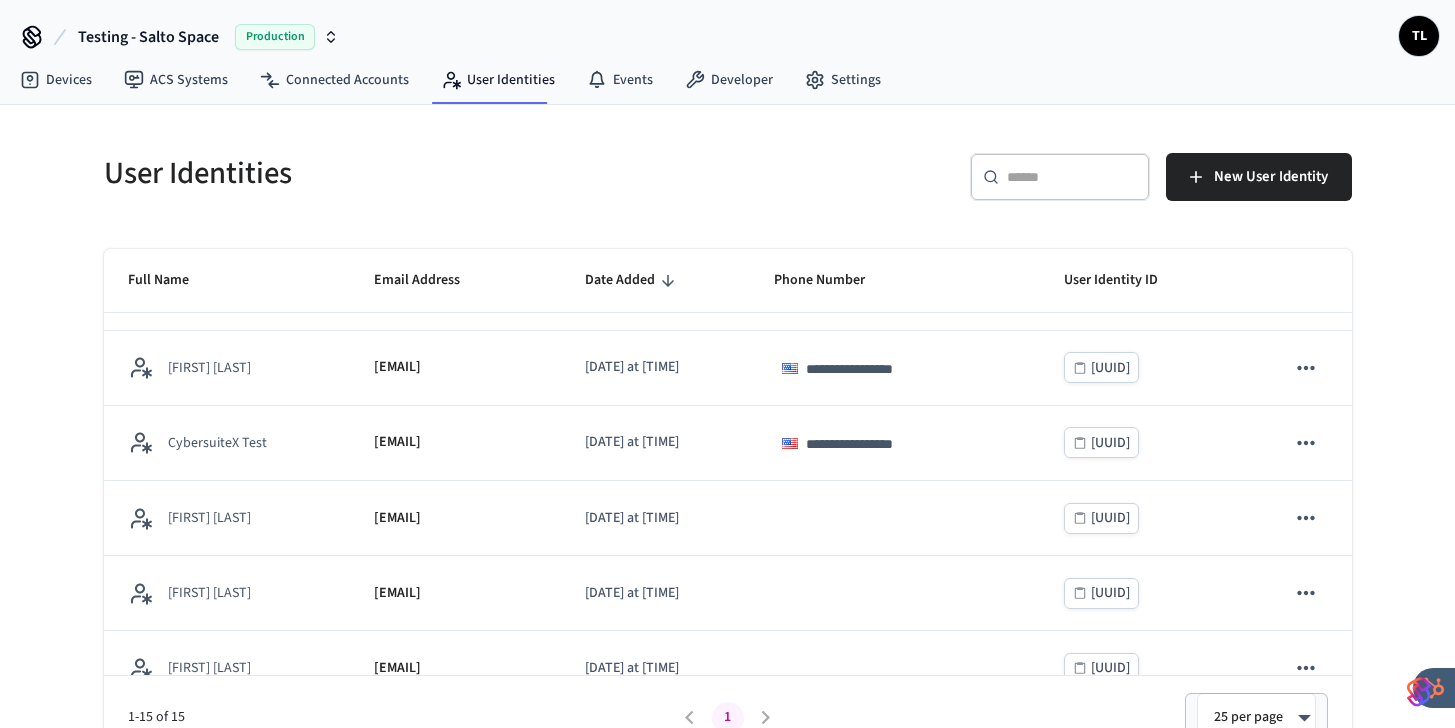scroll, scrollTop: 213, scrollLeft: 0, axis: vertical 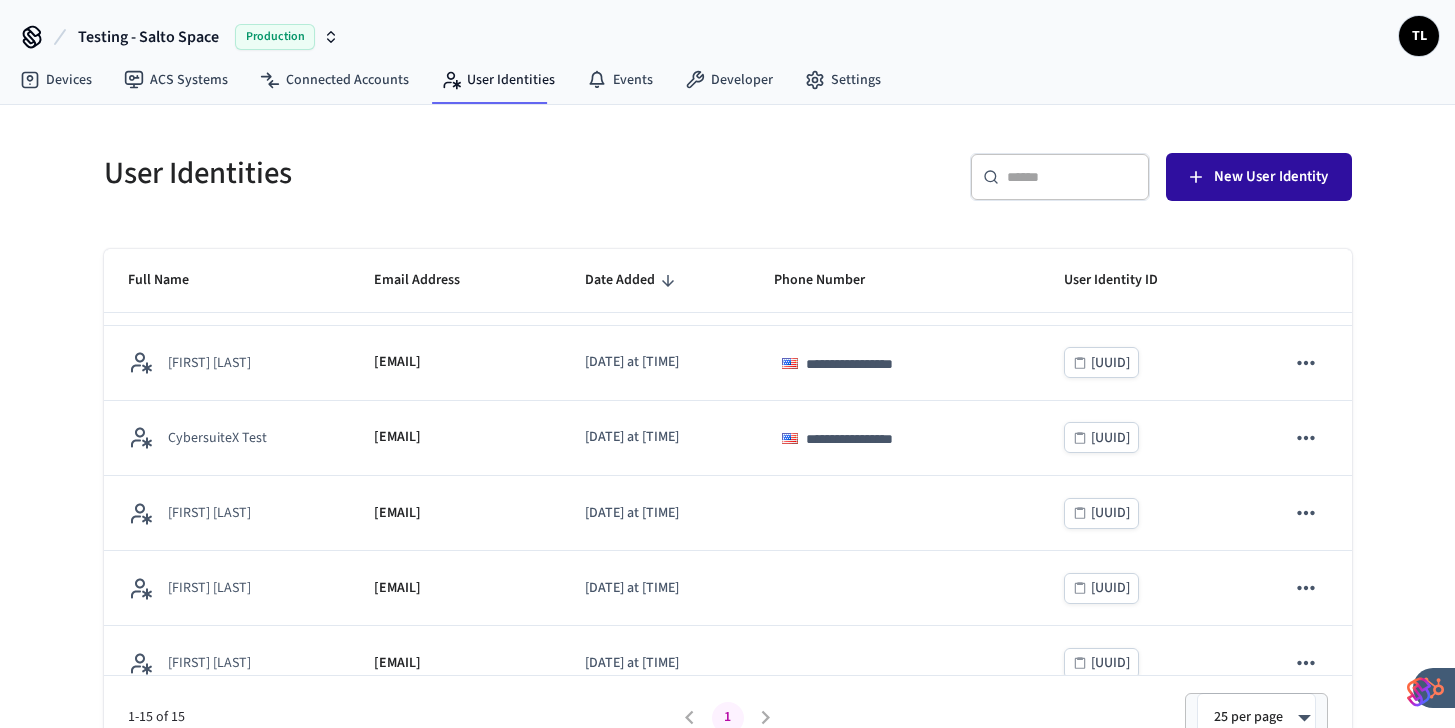 click on "New User Identity" at bounding box center (1271, 177) 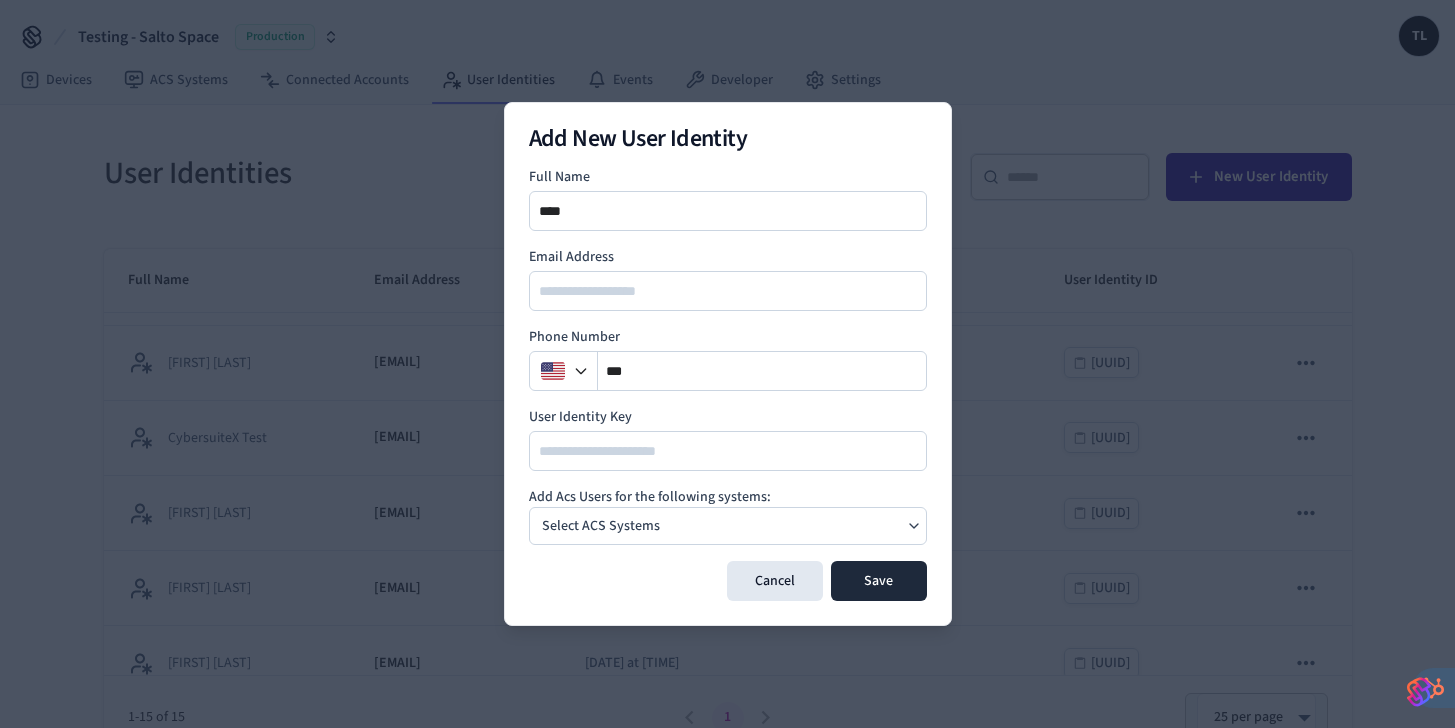 type on "****" 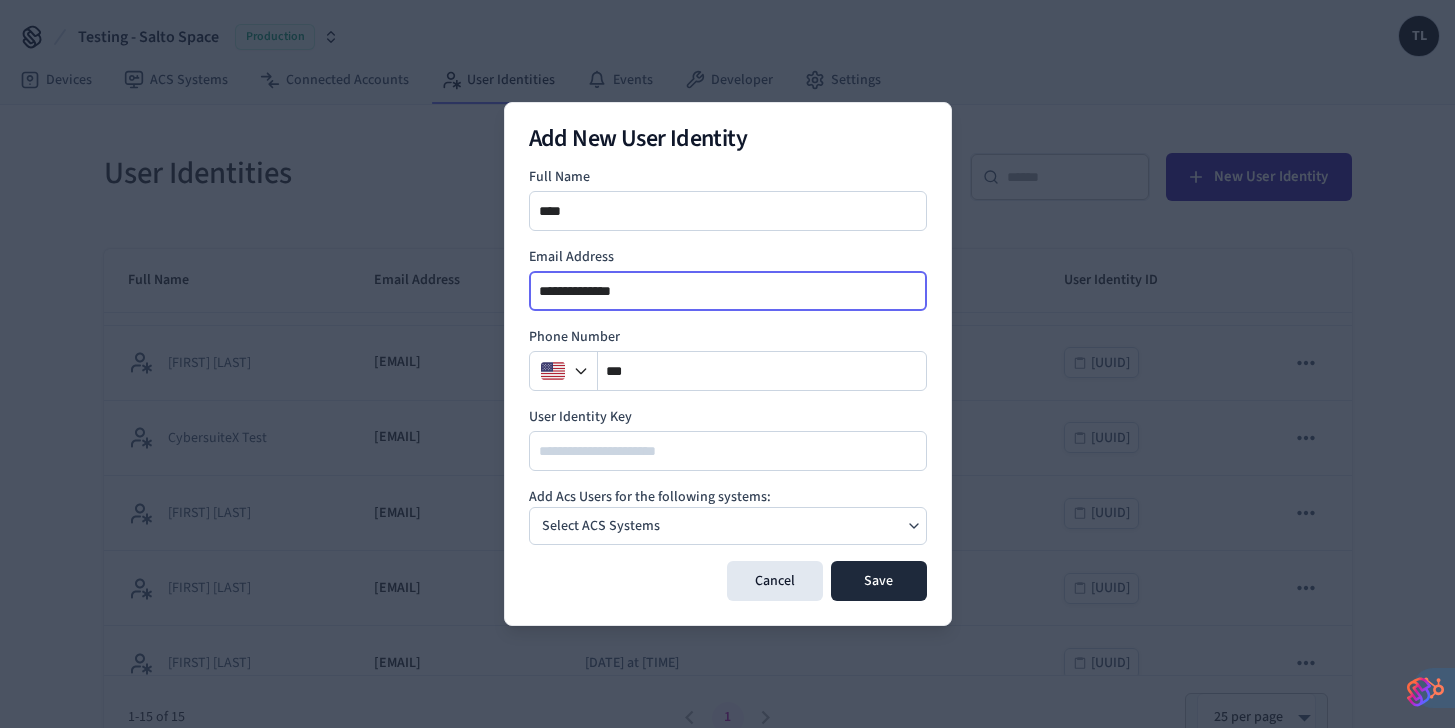 type on "**********" 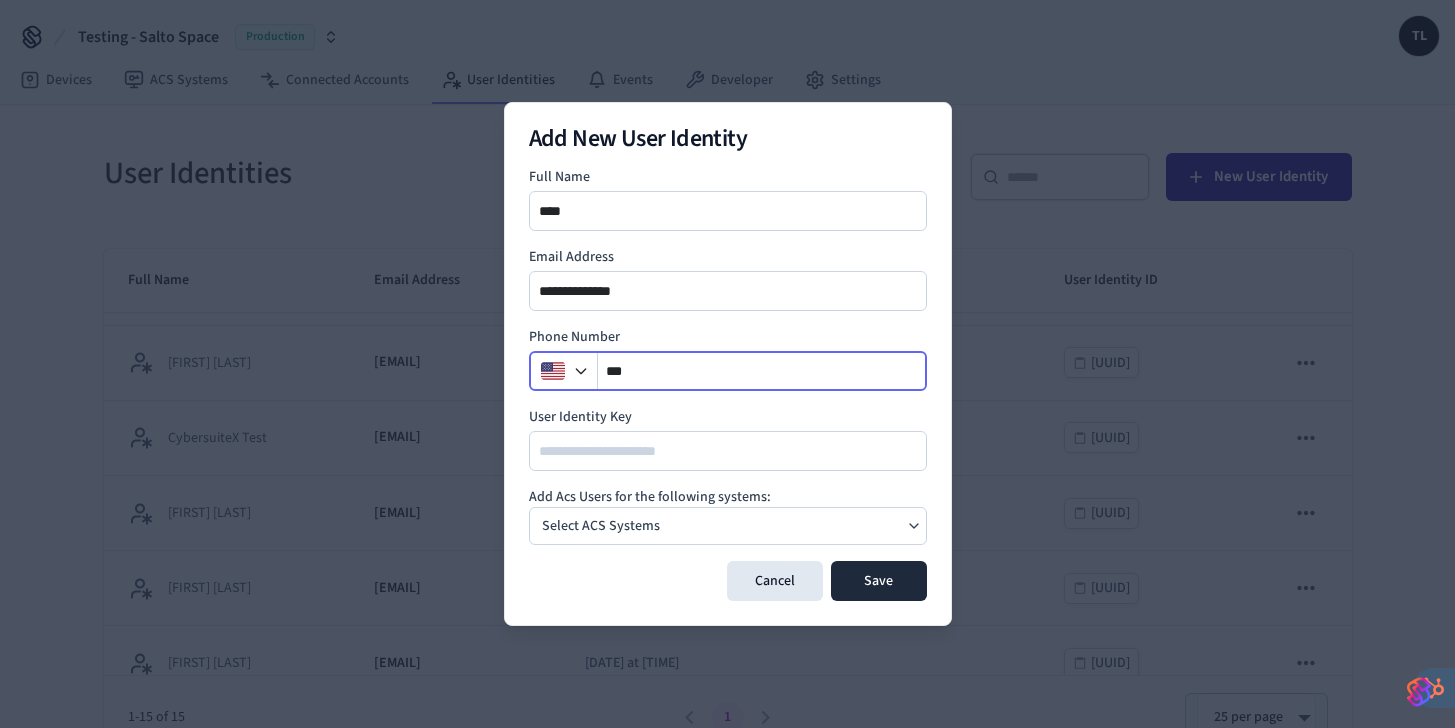 type 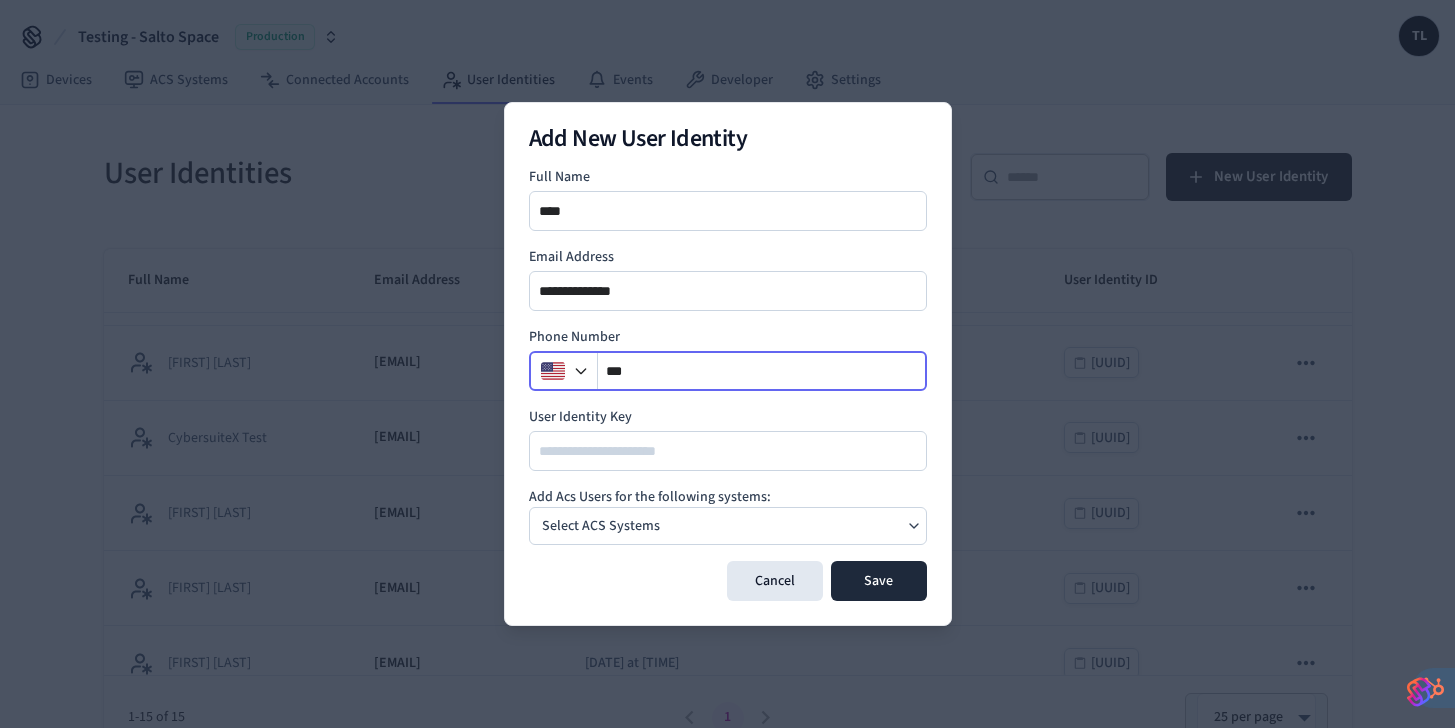 click on "**" at bounding box center [762, 371] 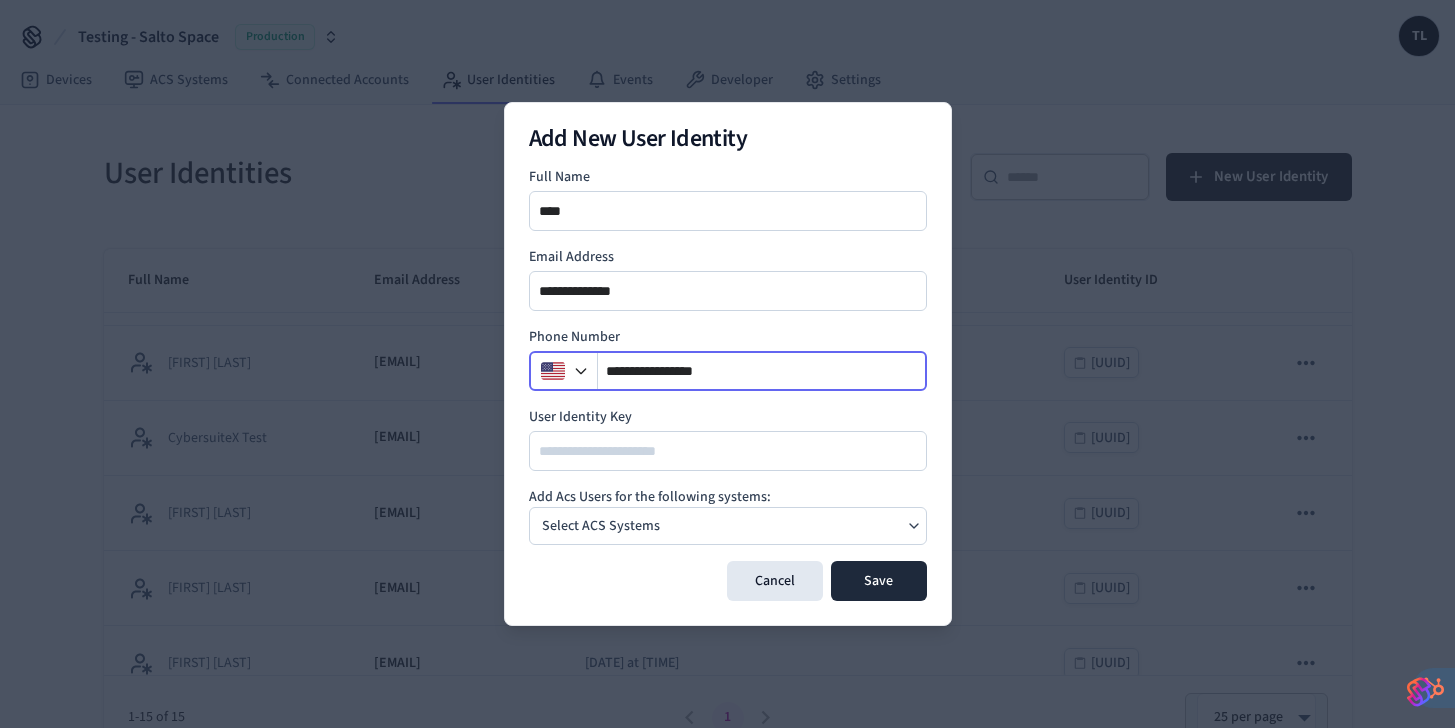 type on "**********" 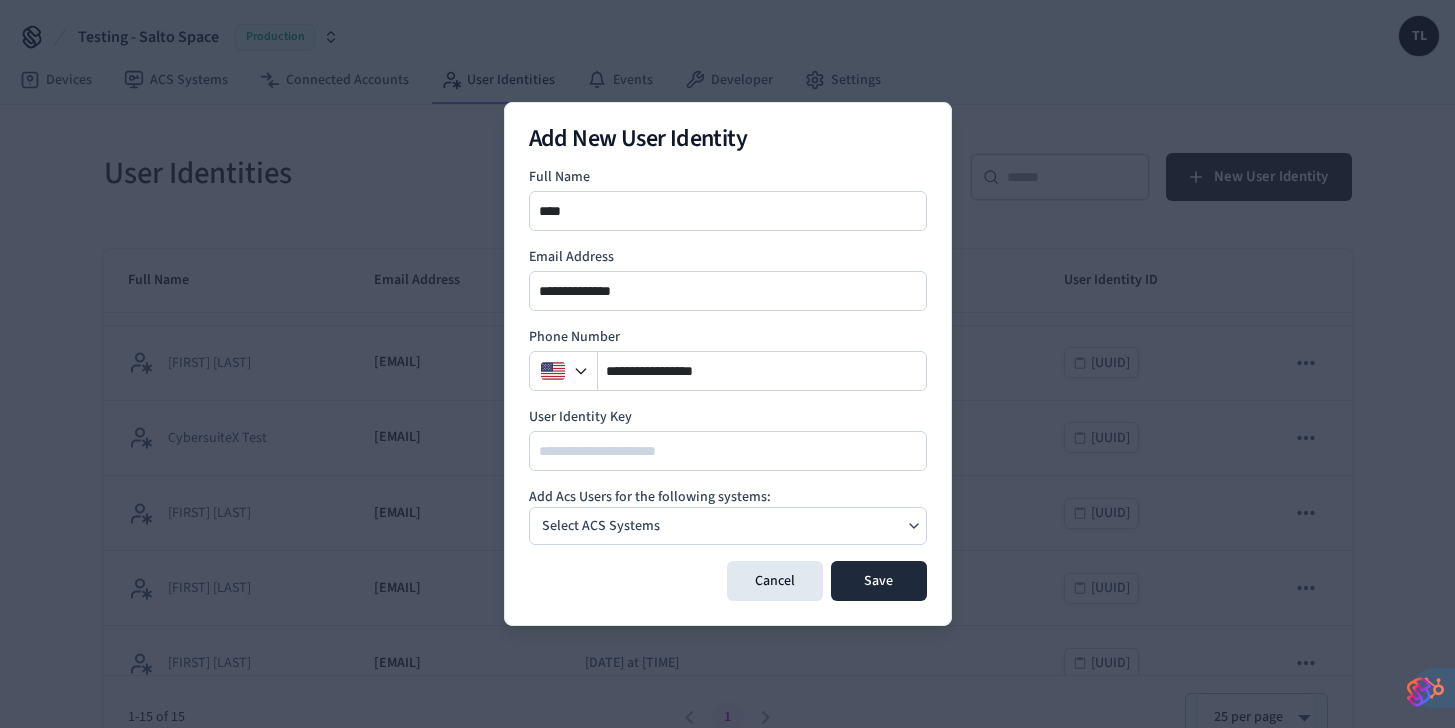 click 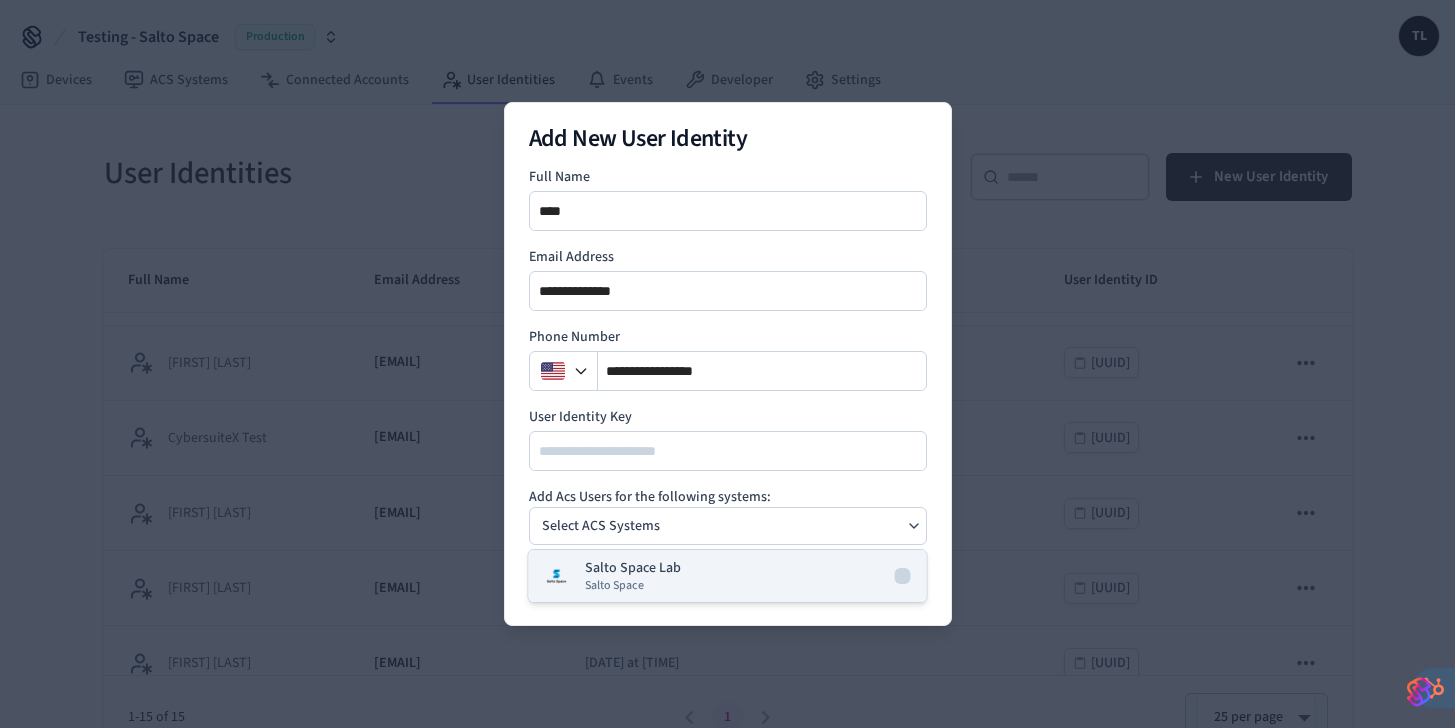 click on "Salto Space Lab Salto Space" at bounding box center (728, 576) 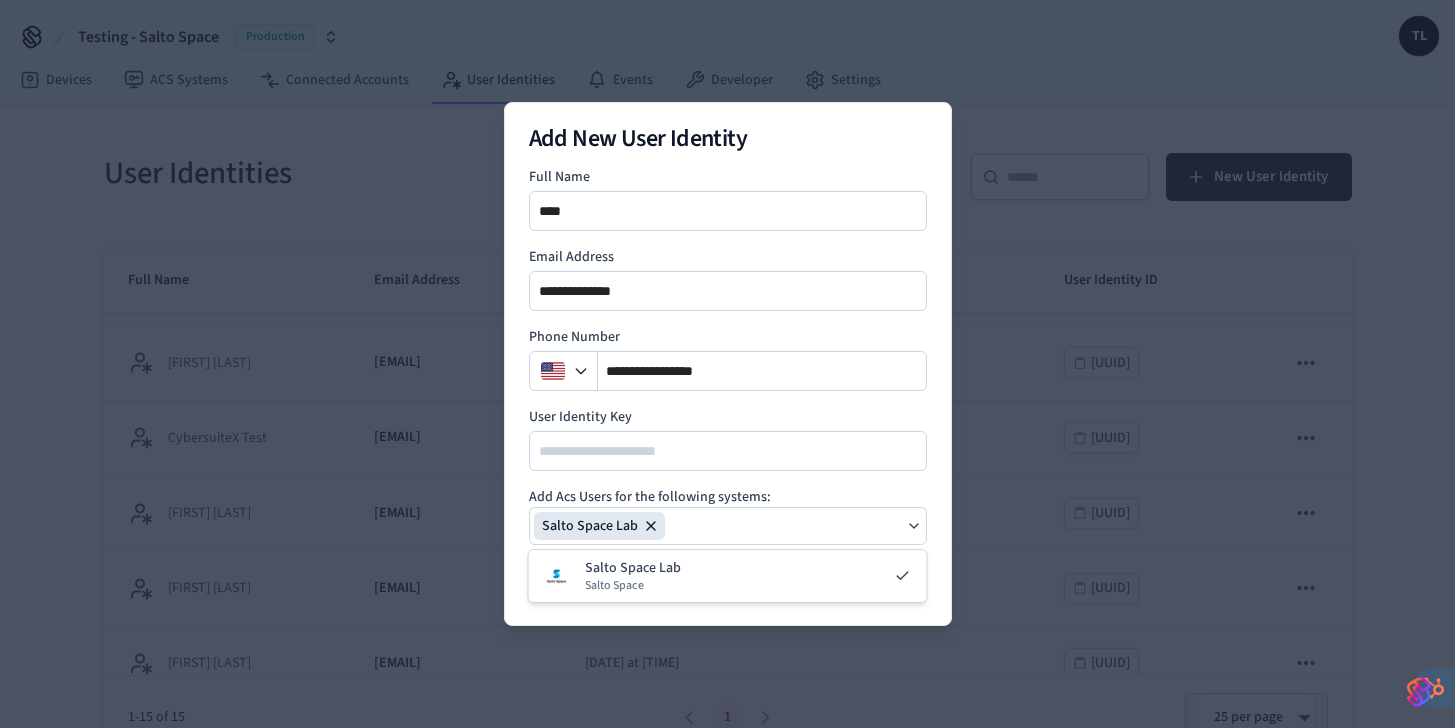 click on "**********" at bounding box center [728, 364] 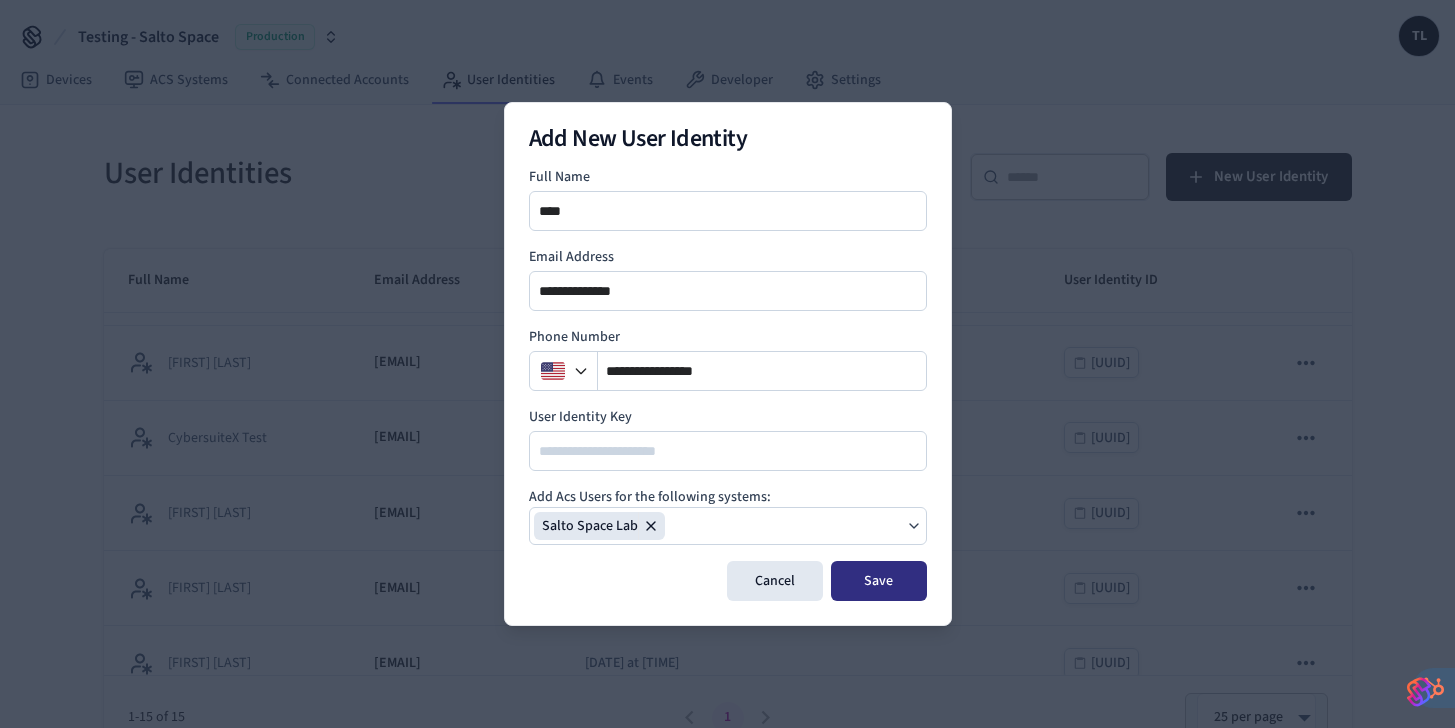 click on "Save" at bounding box center (879, 581) 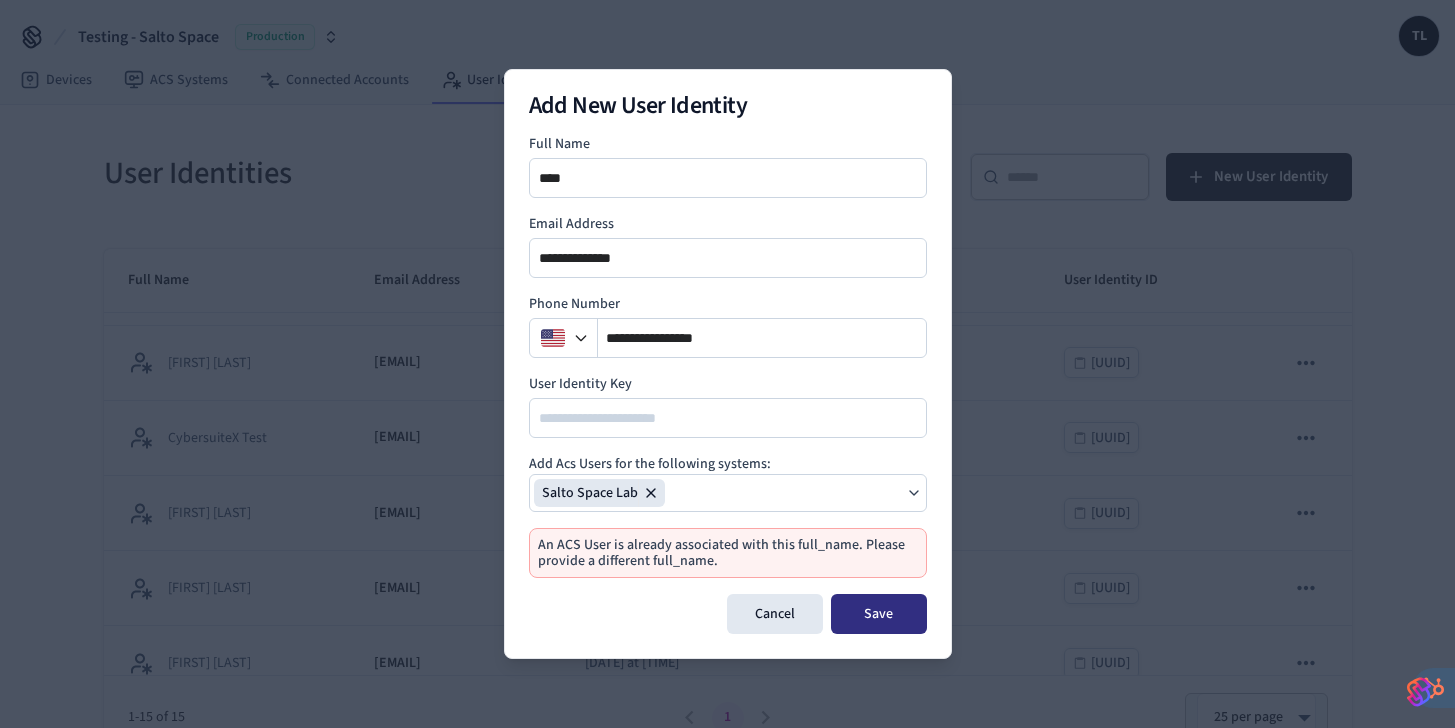 click on "Save" at bounding box center [879, 614] 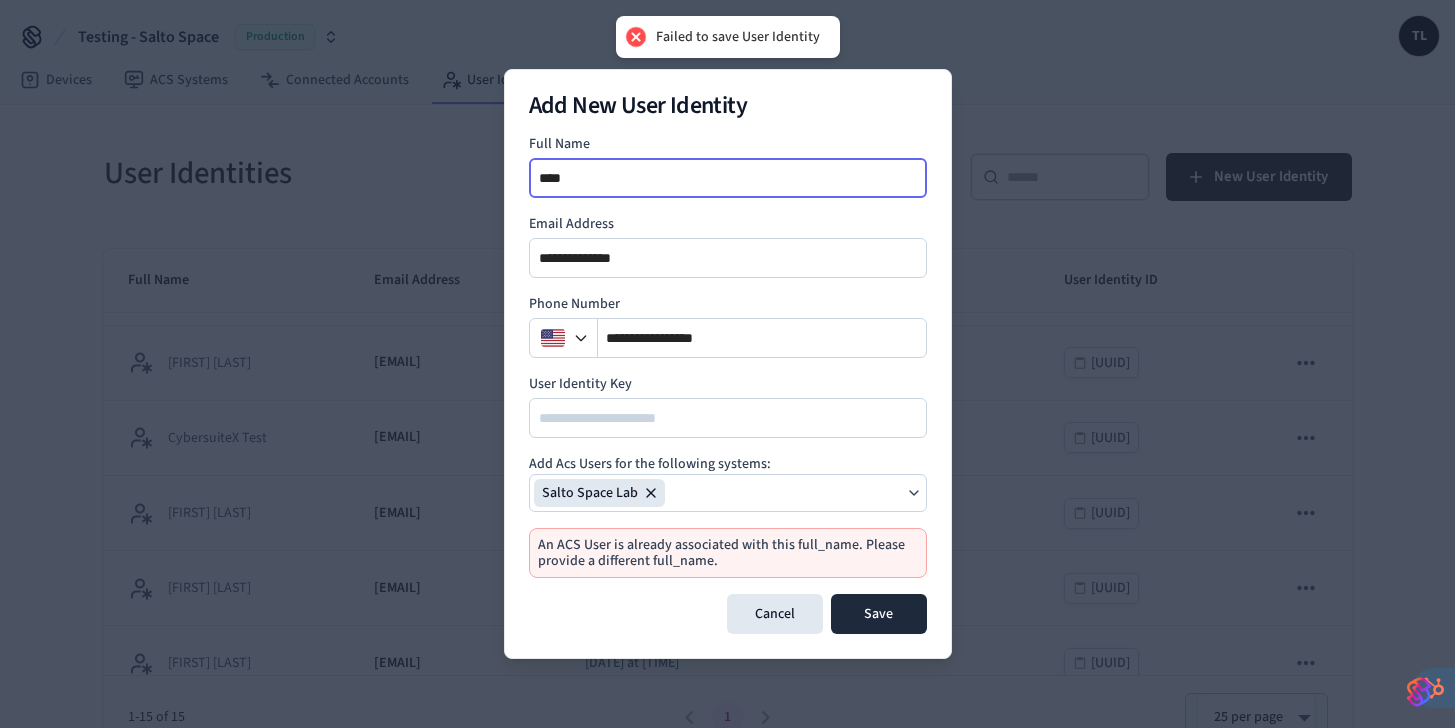 click on "****" at bounding box center (729, 178) 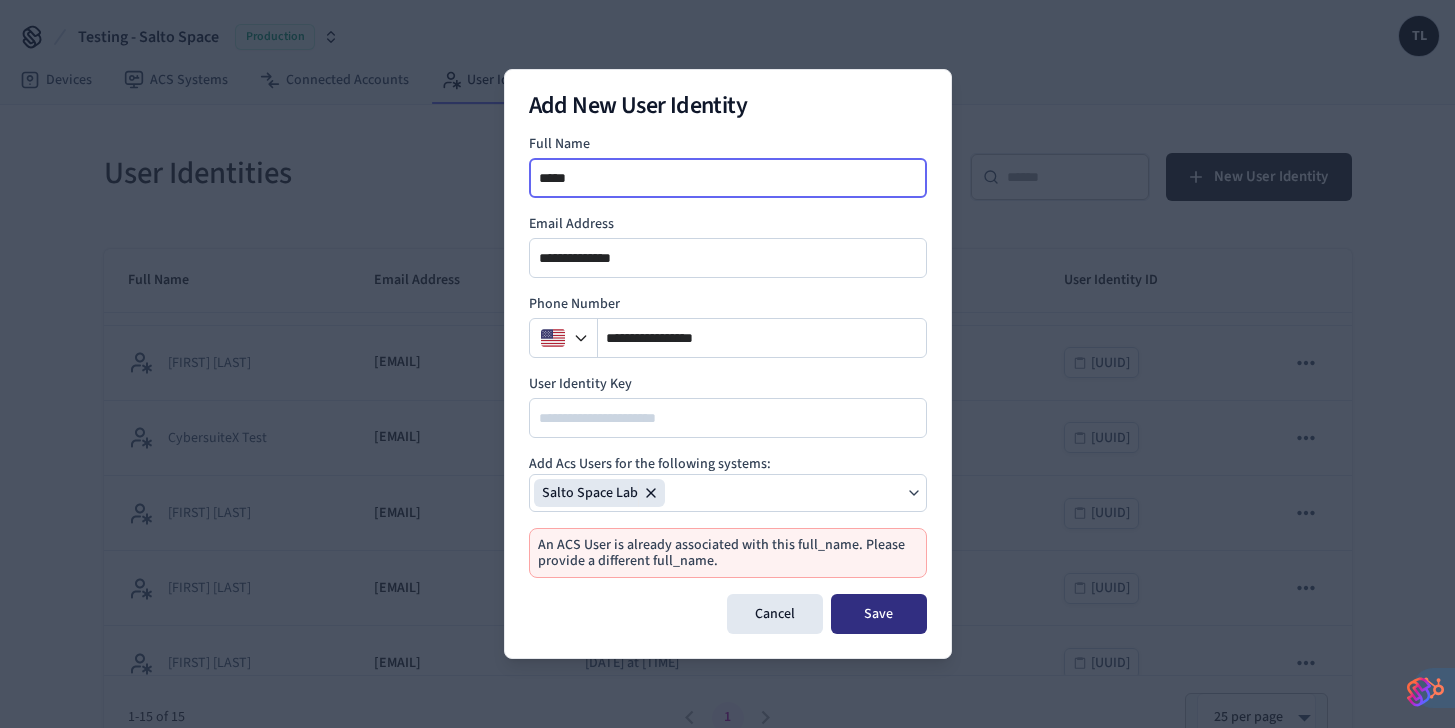 type on "*****" 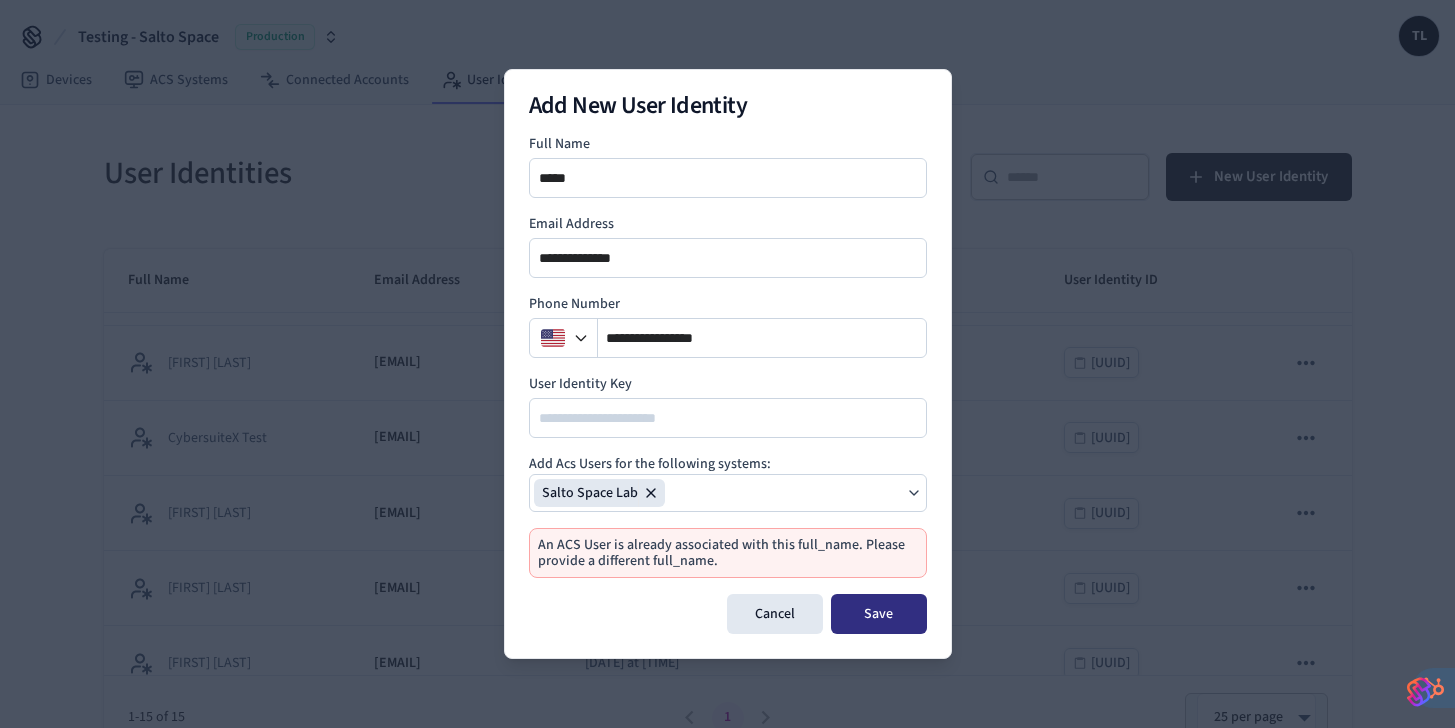 click on "Save" at bounding box center (879, 614) 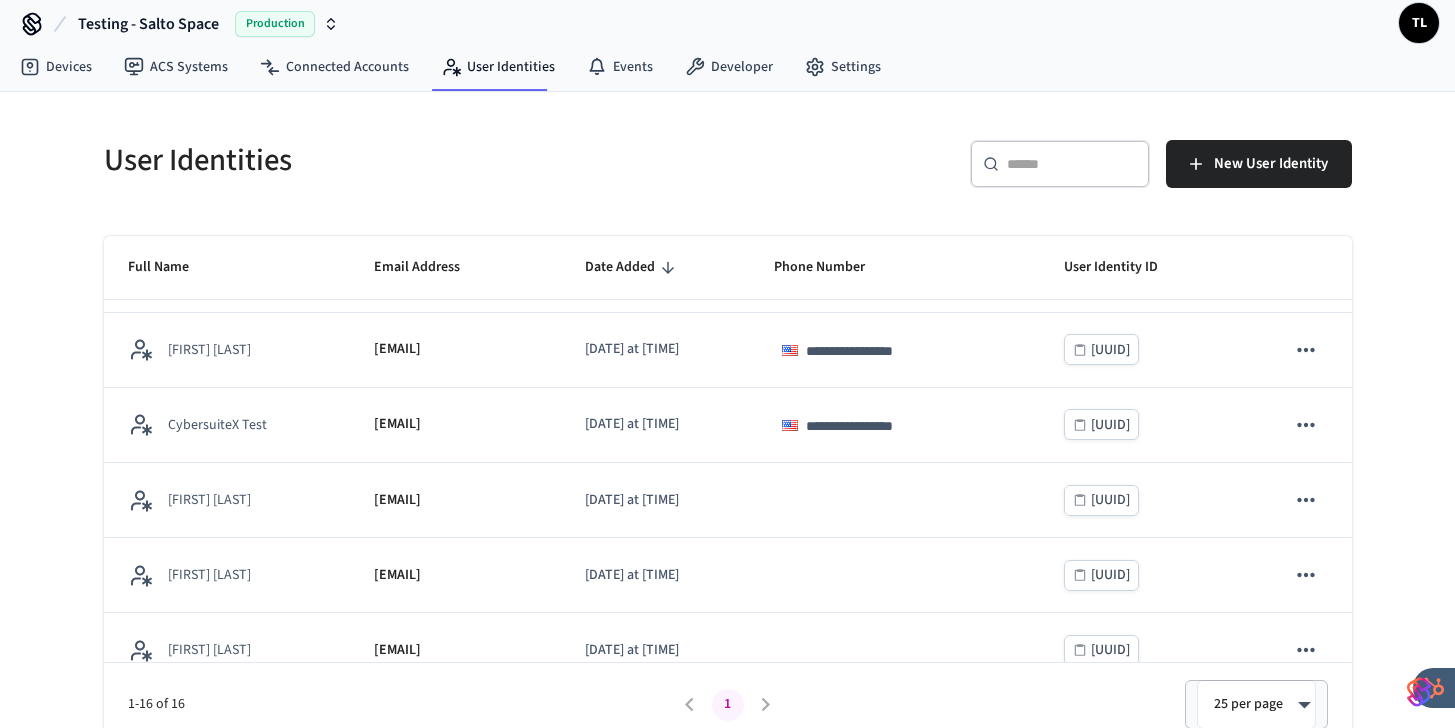 scroll, scrollTop: 30, scrollLeft: 0, axis: vertical 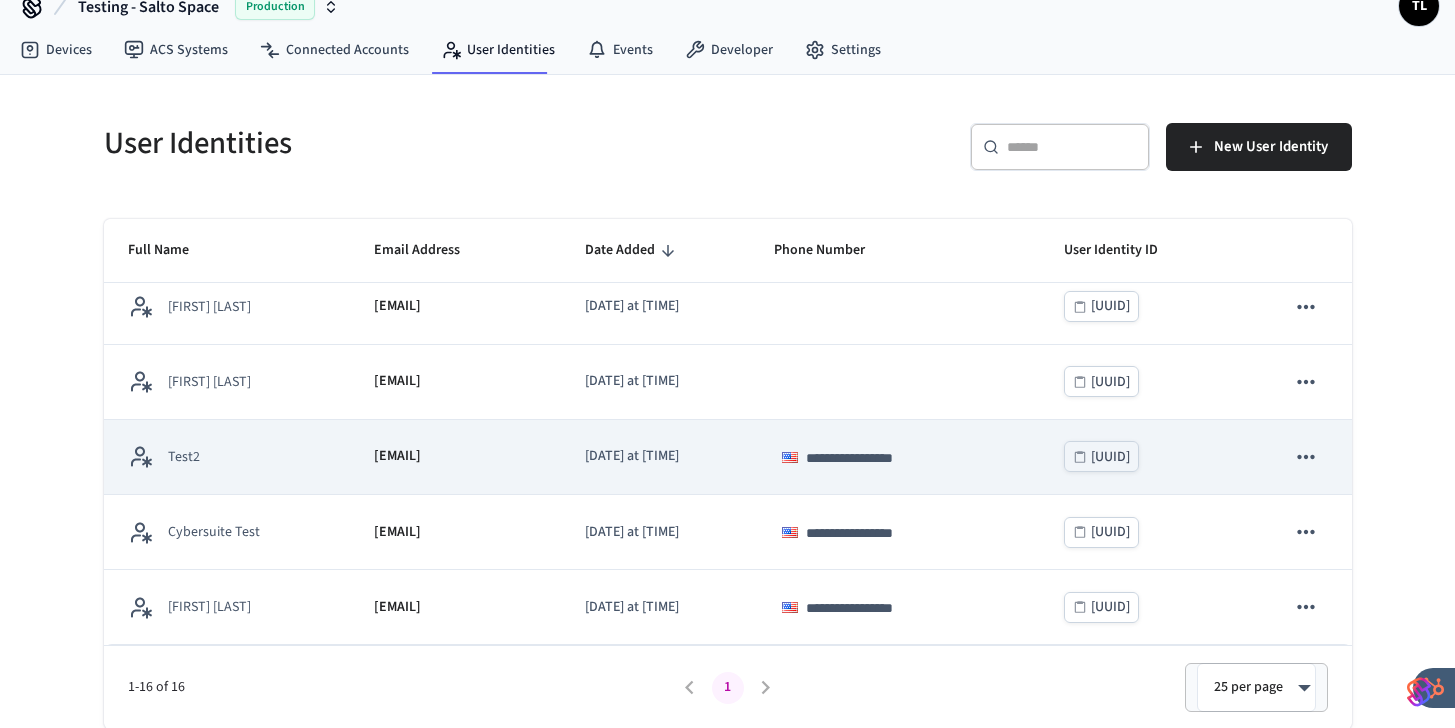 click on "[EMAIL]" at bounding box center (455, 456) 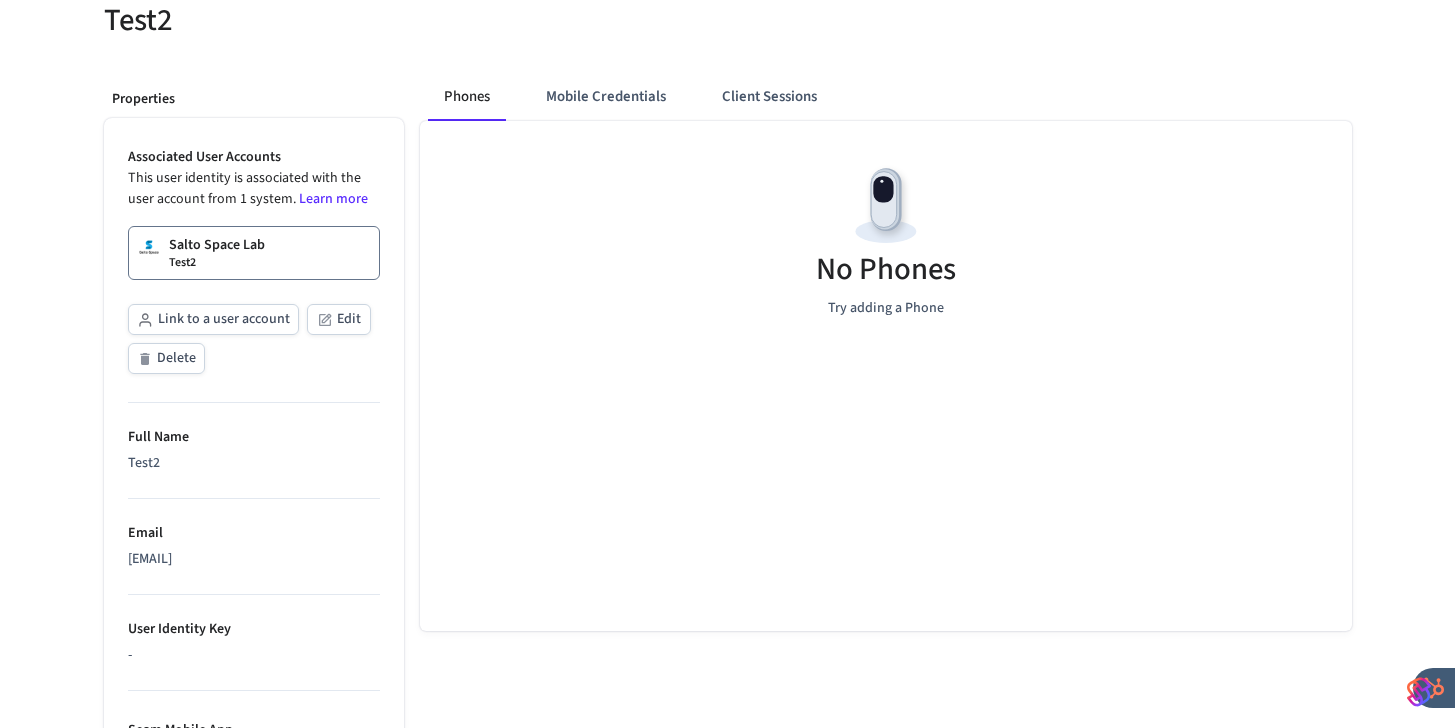 scroll, scrollTop: 214, scrollLeft: 0, axis: vertical 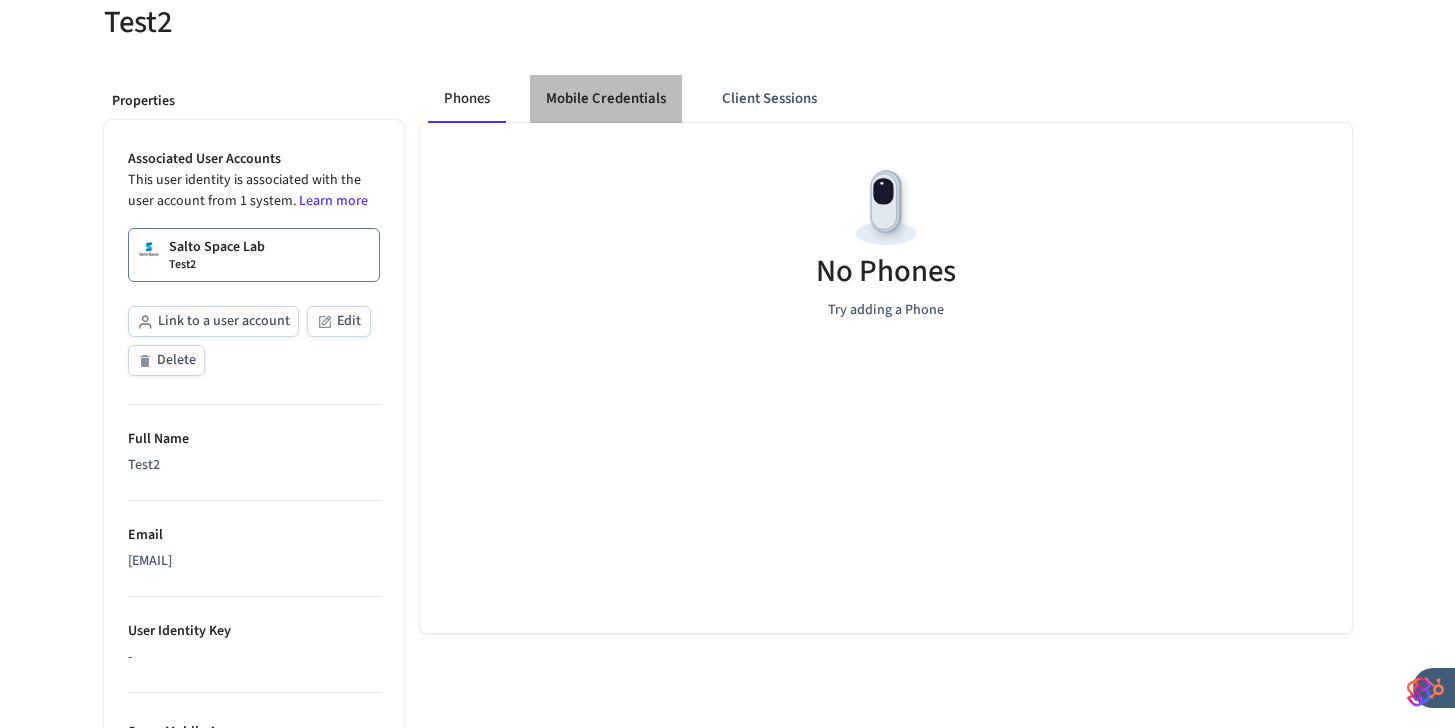click on "Mobile Credentials" at bounding box center [606, 99] 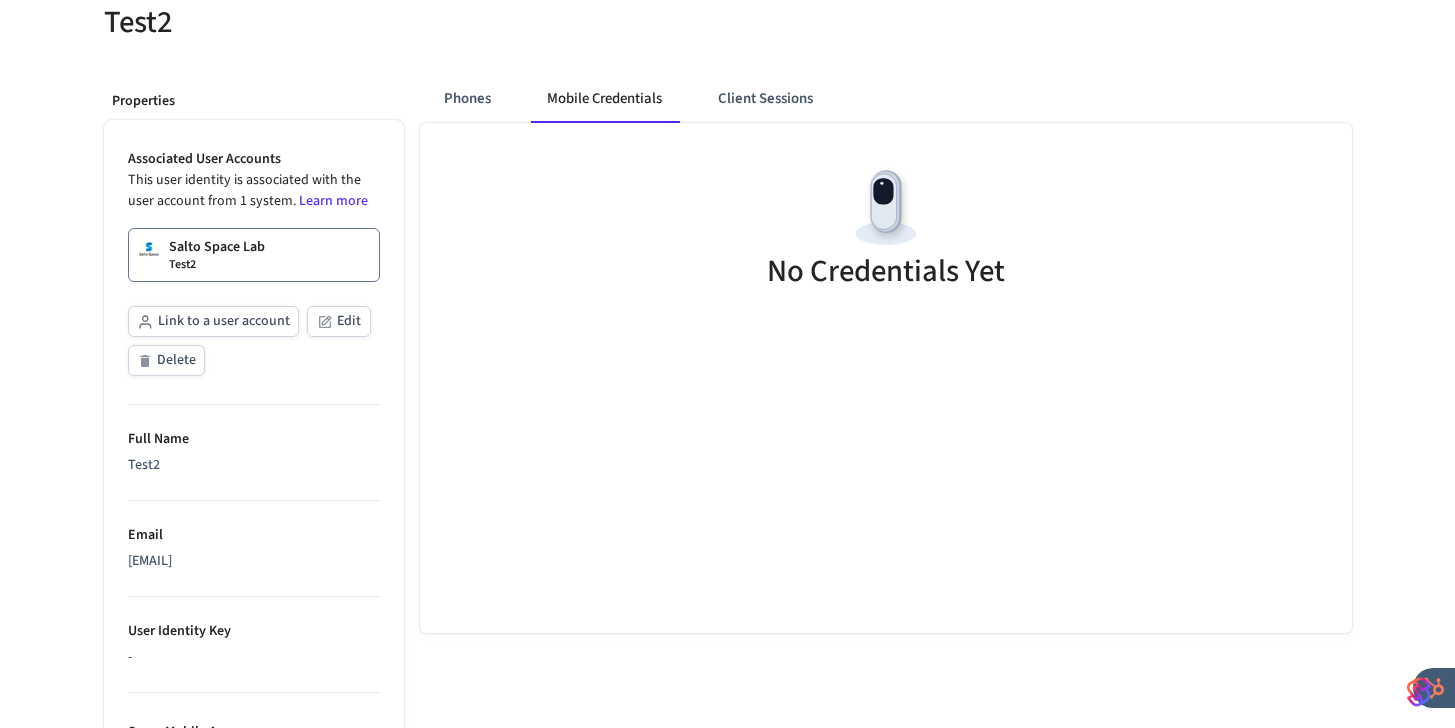 scroll, scrollTop: 0, scrollLeft: 0, axis: both 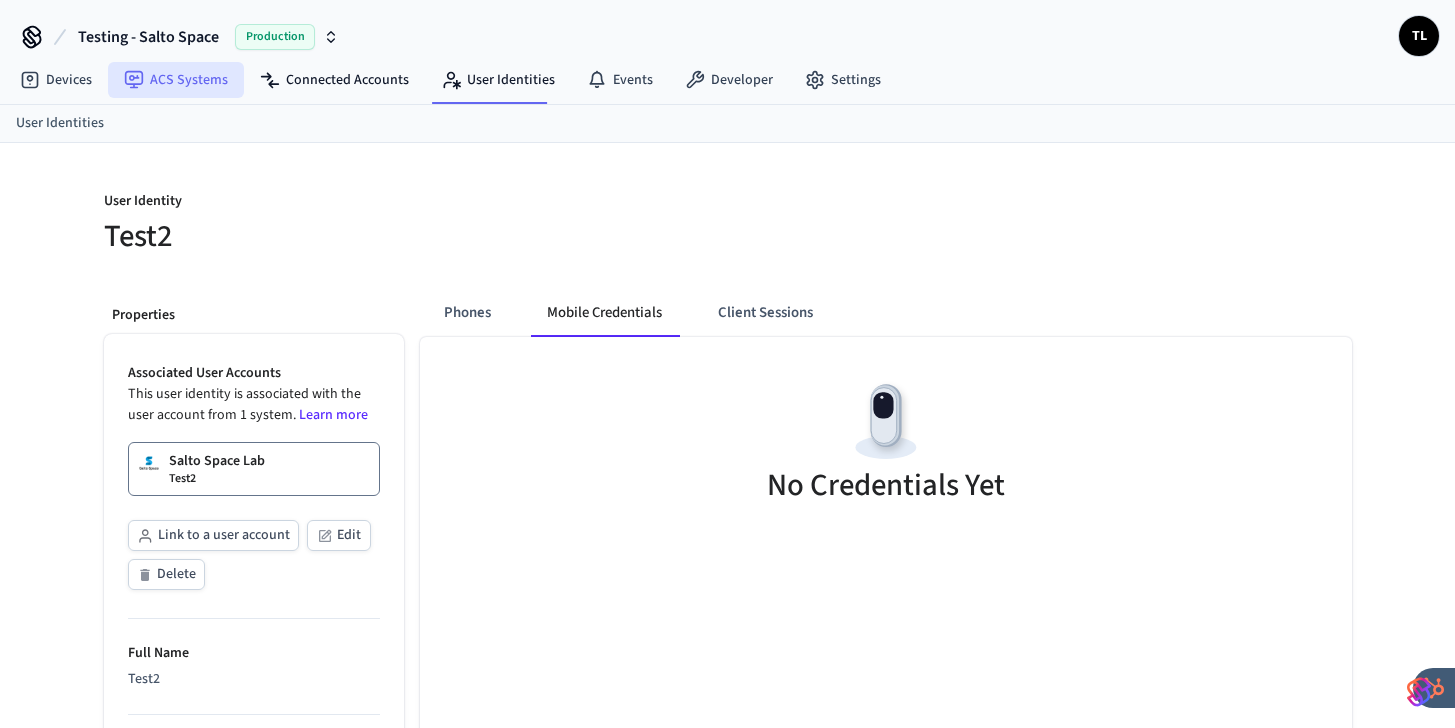 click on "ACS Systems" at bounding box center (176, 80) 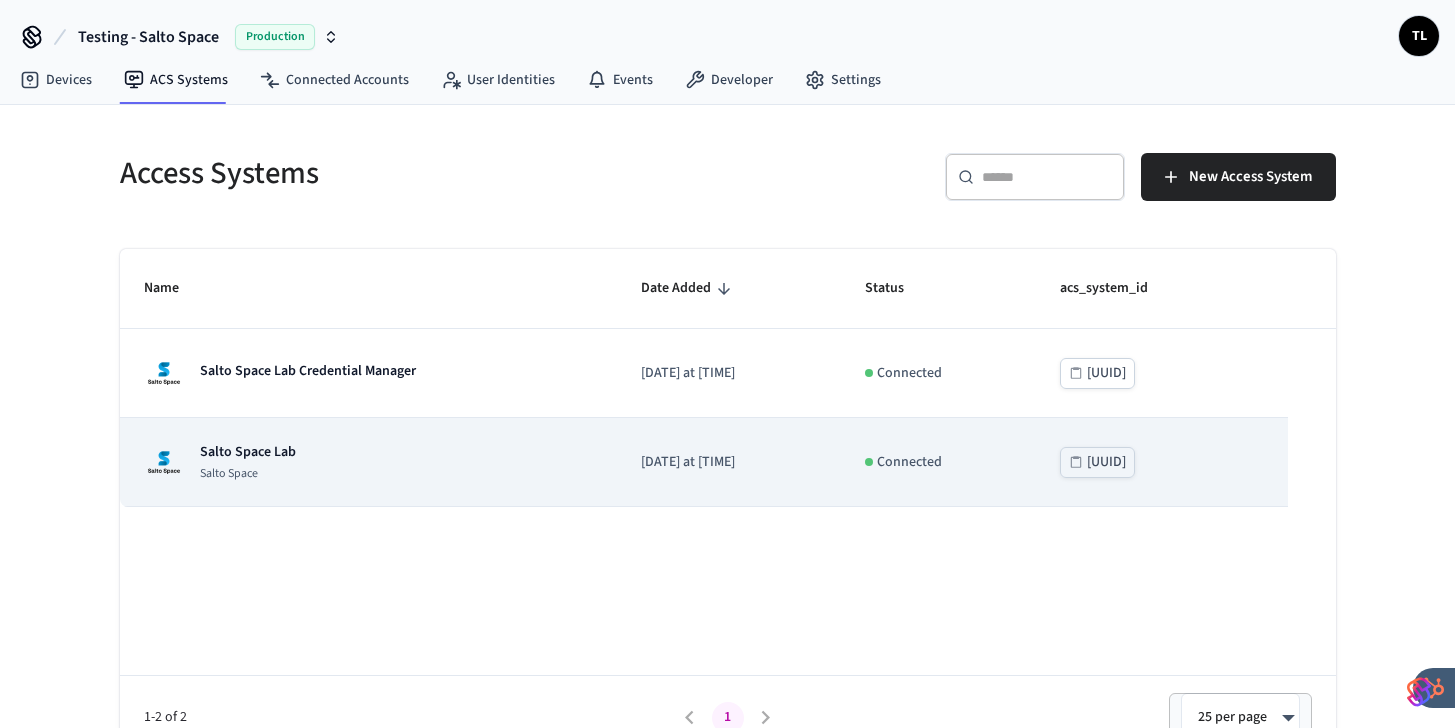 click on "Salto Space Lab Salto Space" at bounding box center [369, 462] 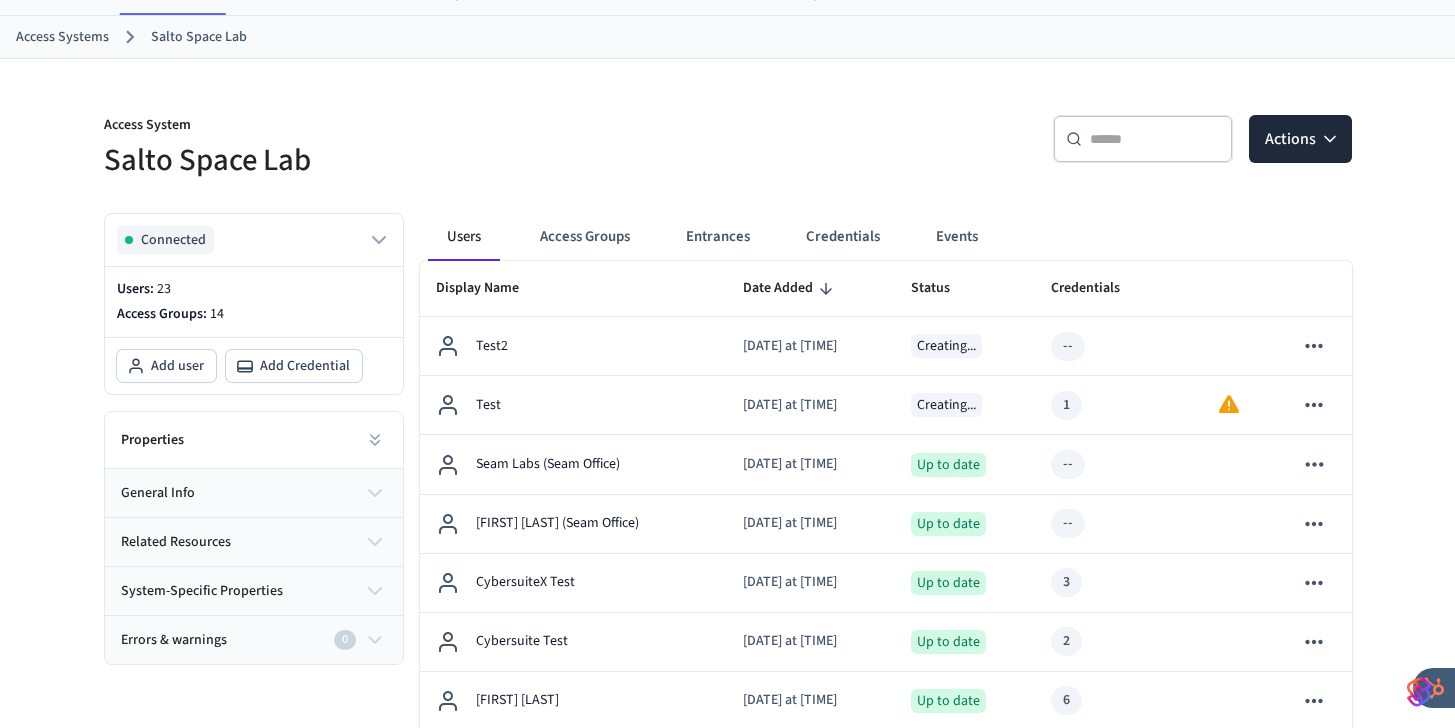 scroll, scrollTop: 112, scrollLeft: 0, axis: vertical 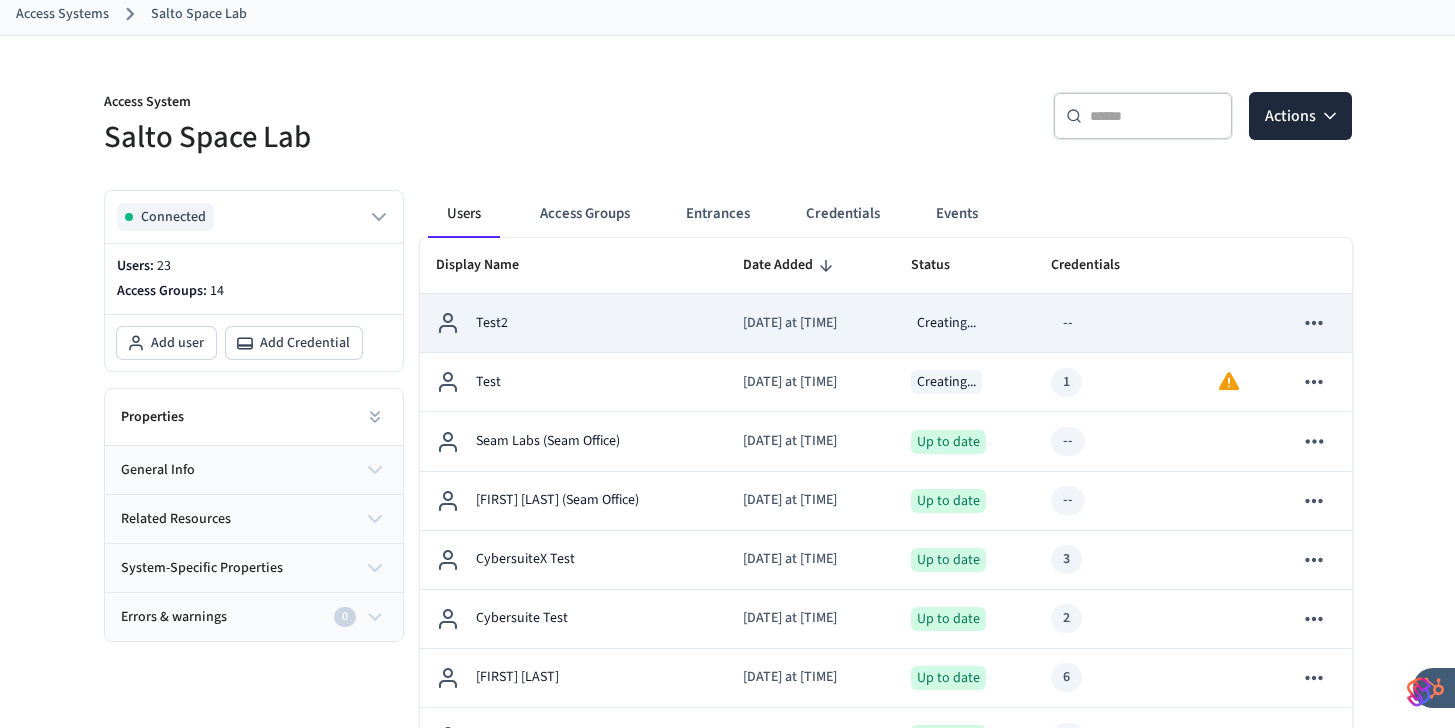 click 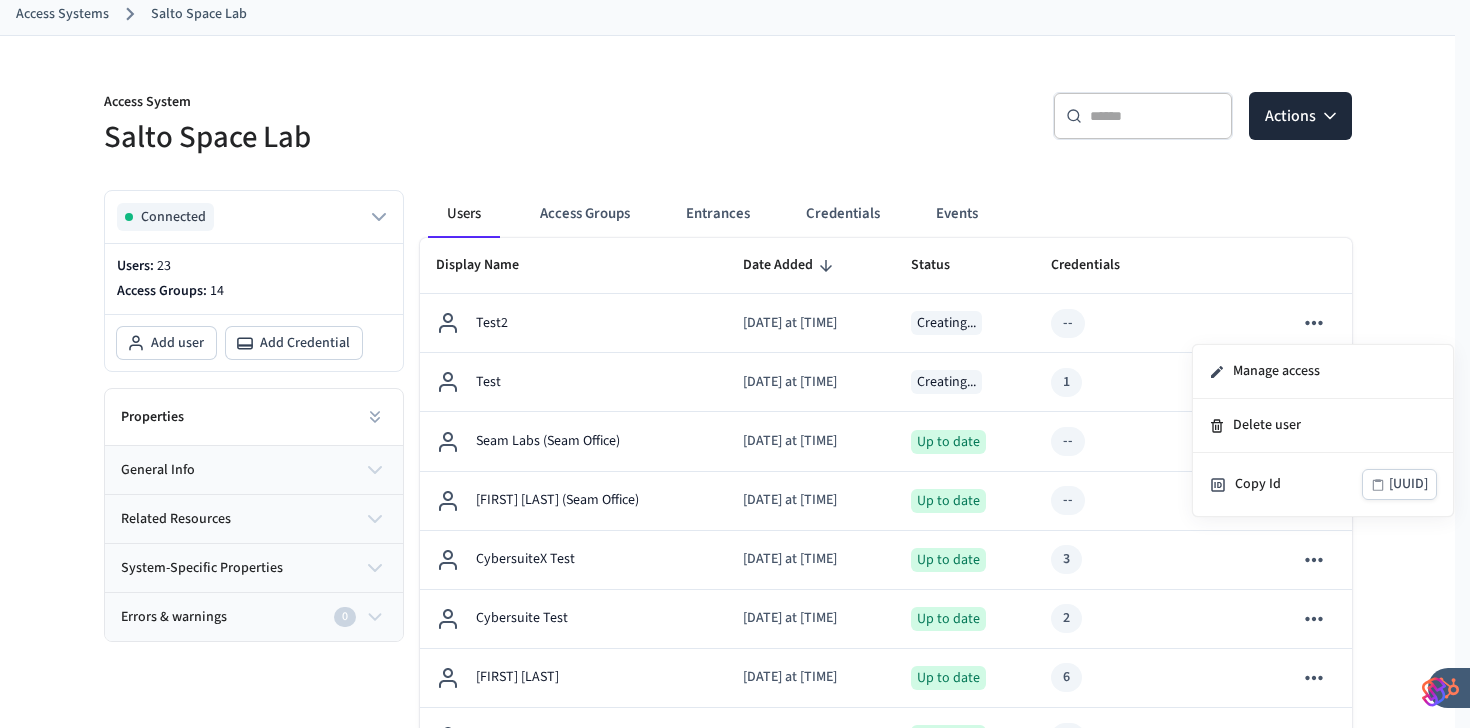 click at bounding box center [735, 364] 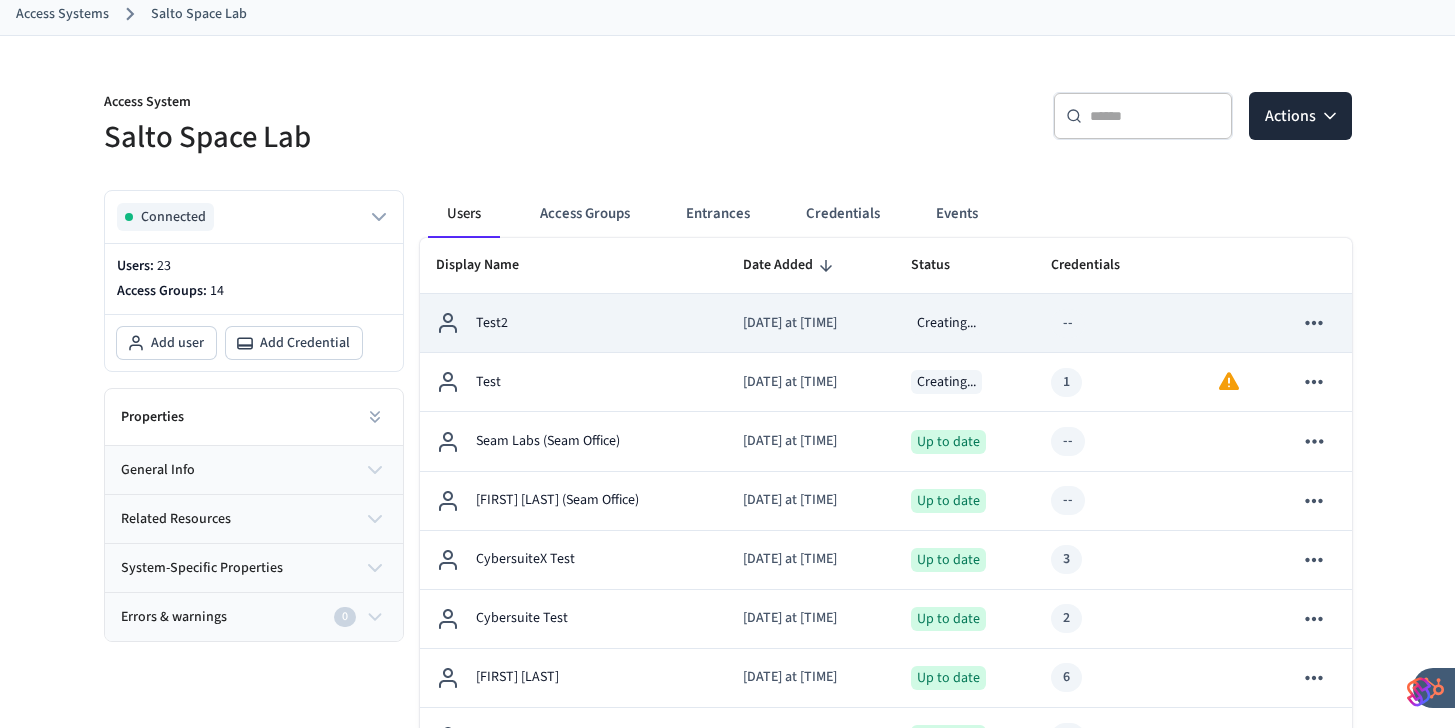 click on "Test2" at bounding box center (574, 323) 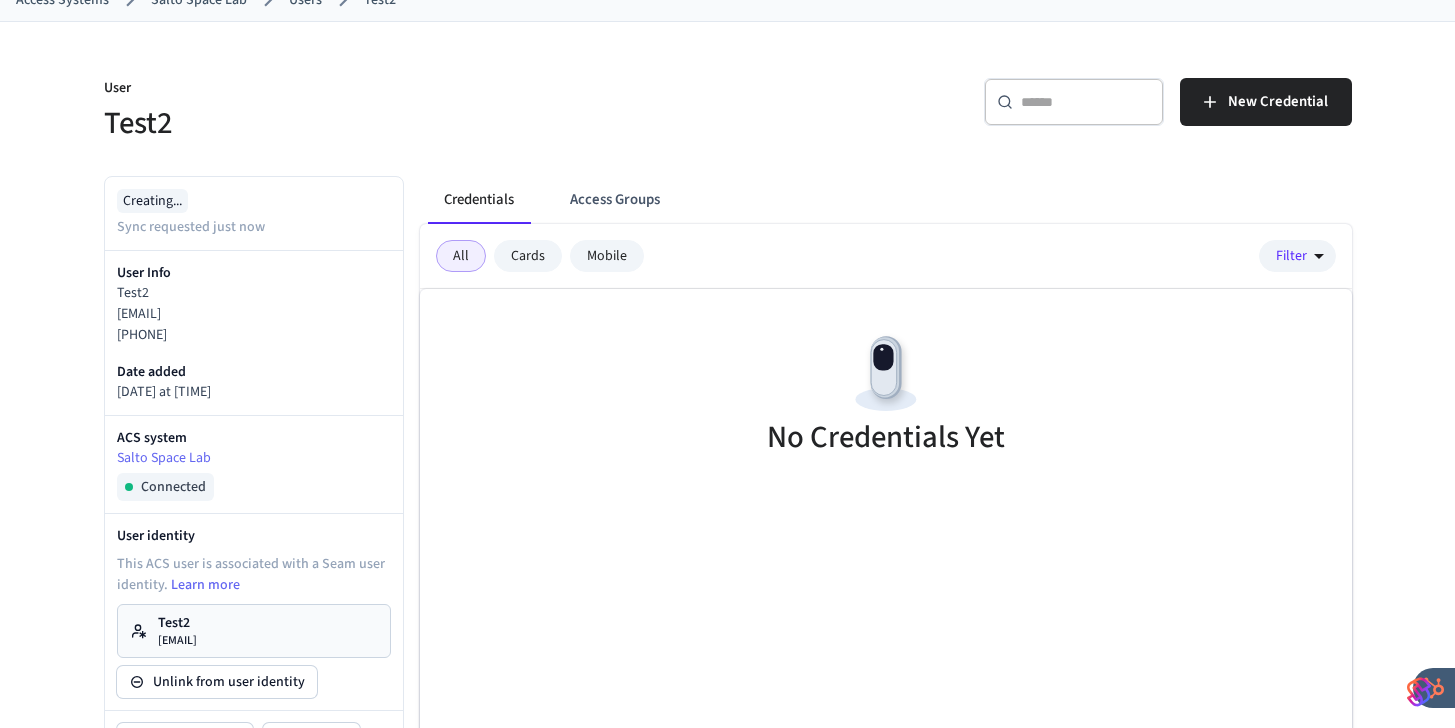 scroll, scrollTop: 0, scrollLeft: 0, axis: both 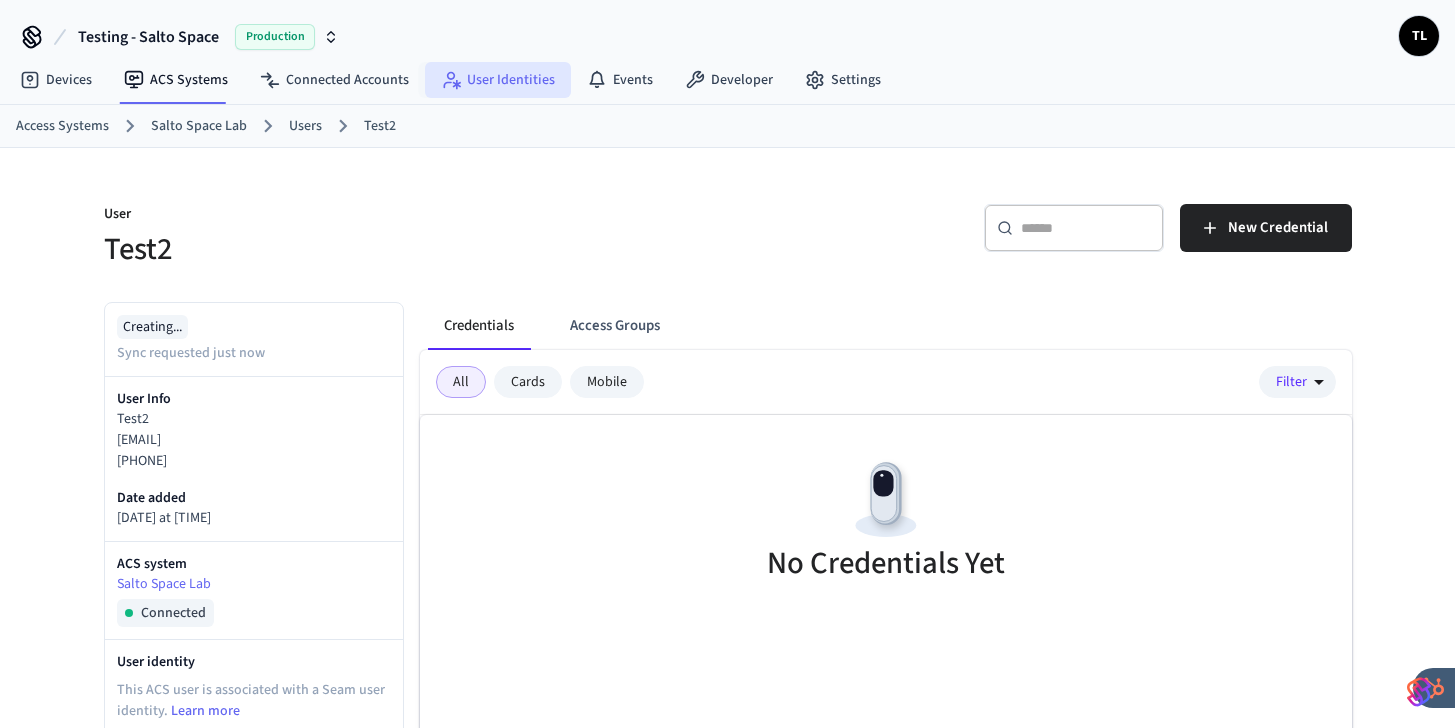click on "User Identities" at bounding box center (498, 80) 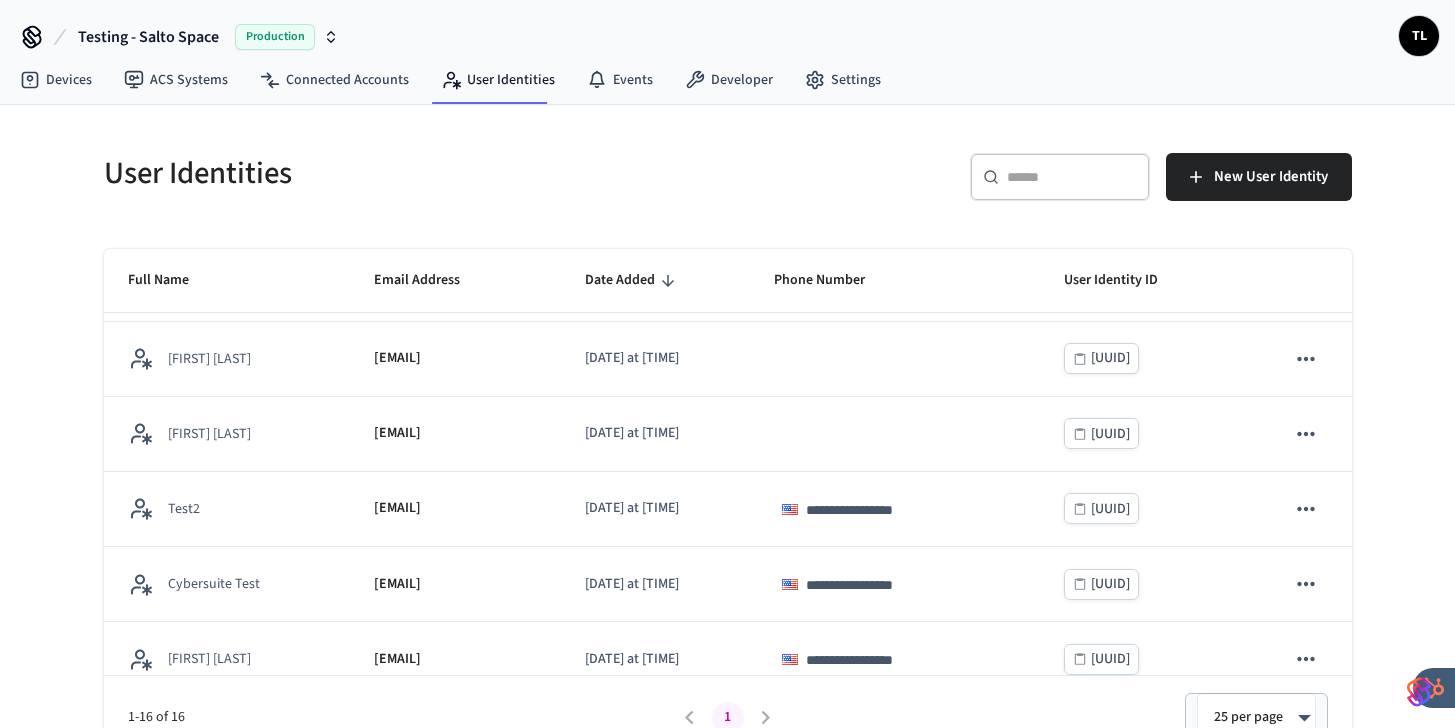 scroll, scrollTop: 838, scrollLeft: 0, axis: vertical 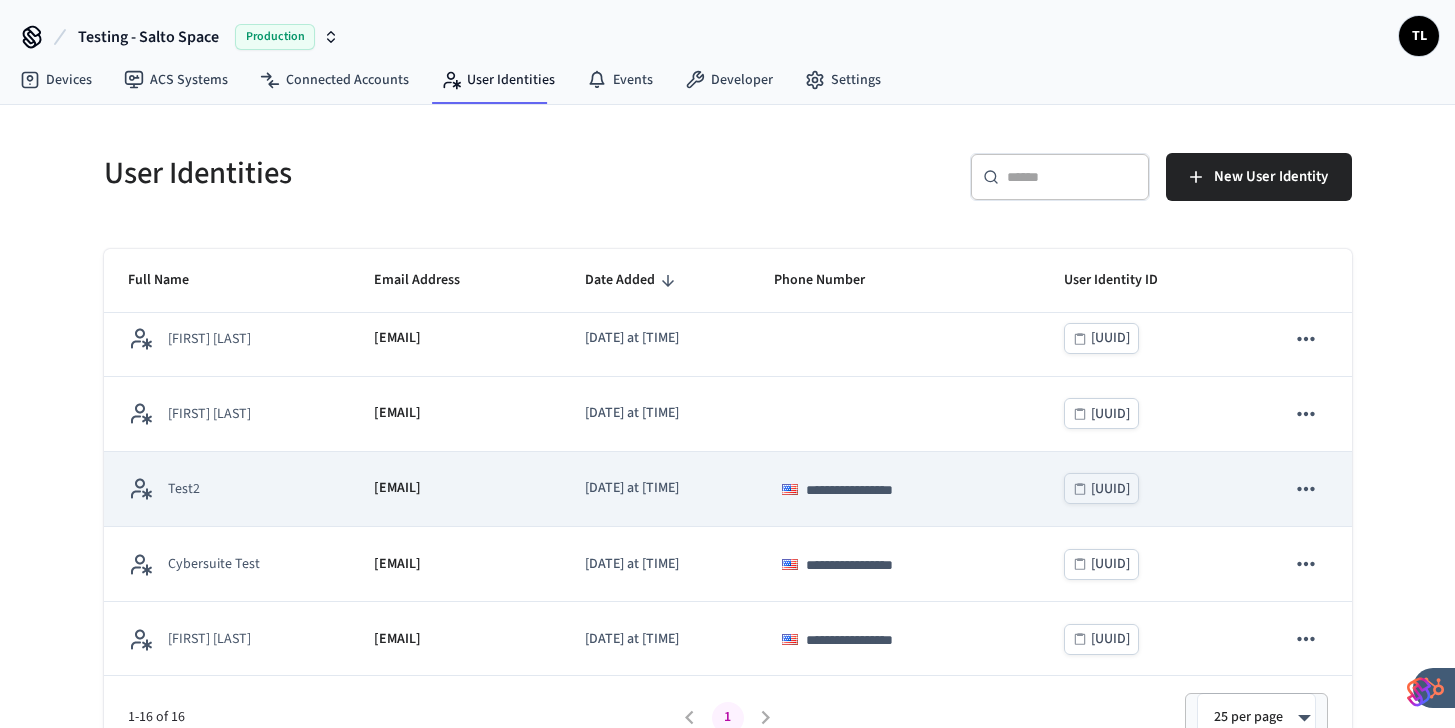 click on "[EMAIL]" at bounding box center [455, 488] 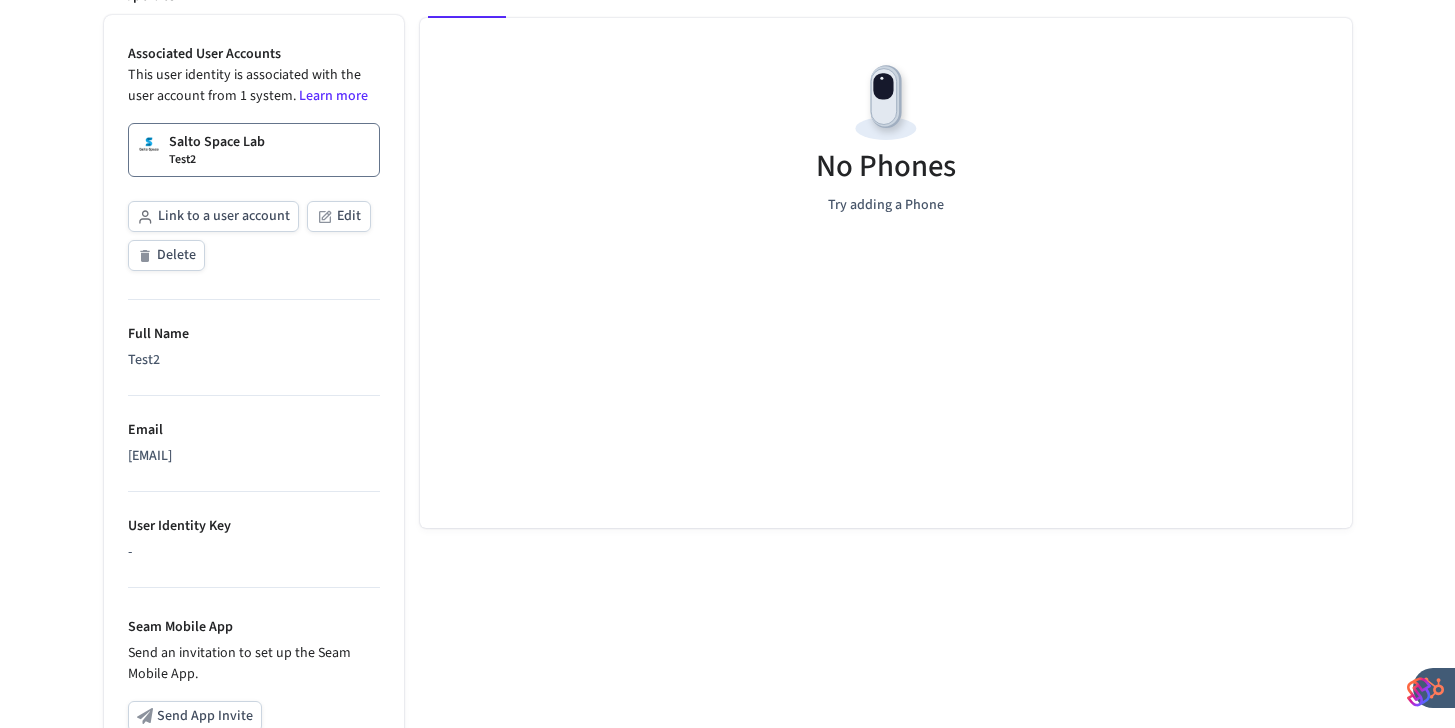scroll, scrollTop: 309, scrollLeft: 0, axis: vertical 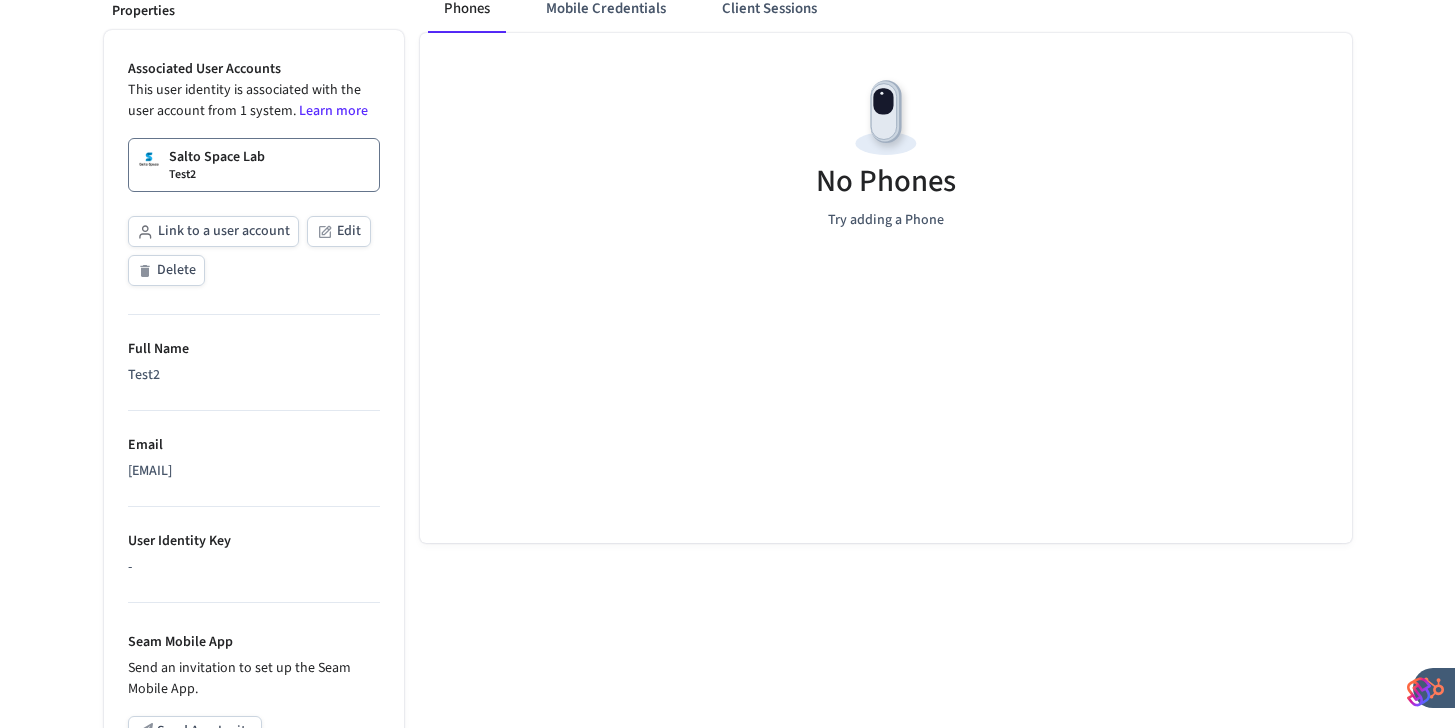 click on "Link to a user account" at bounding box center [213, 231] 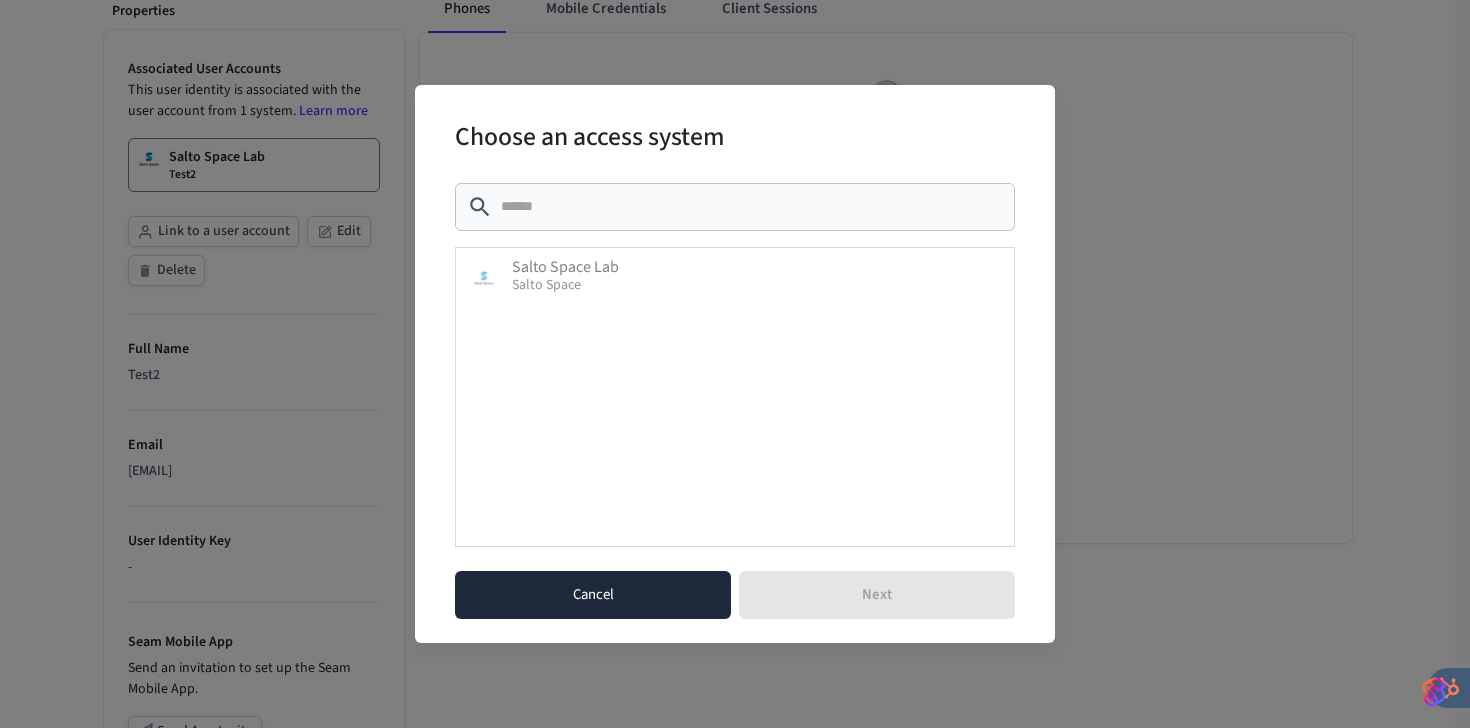 click on "Cancel" at bounding box center (593, 595) 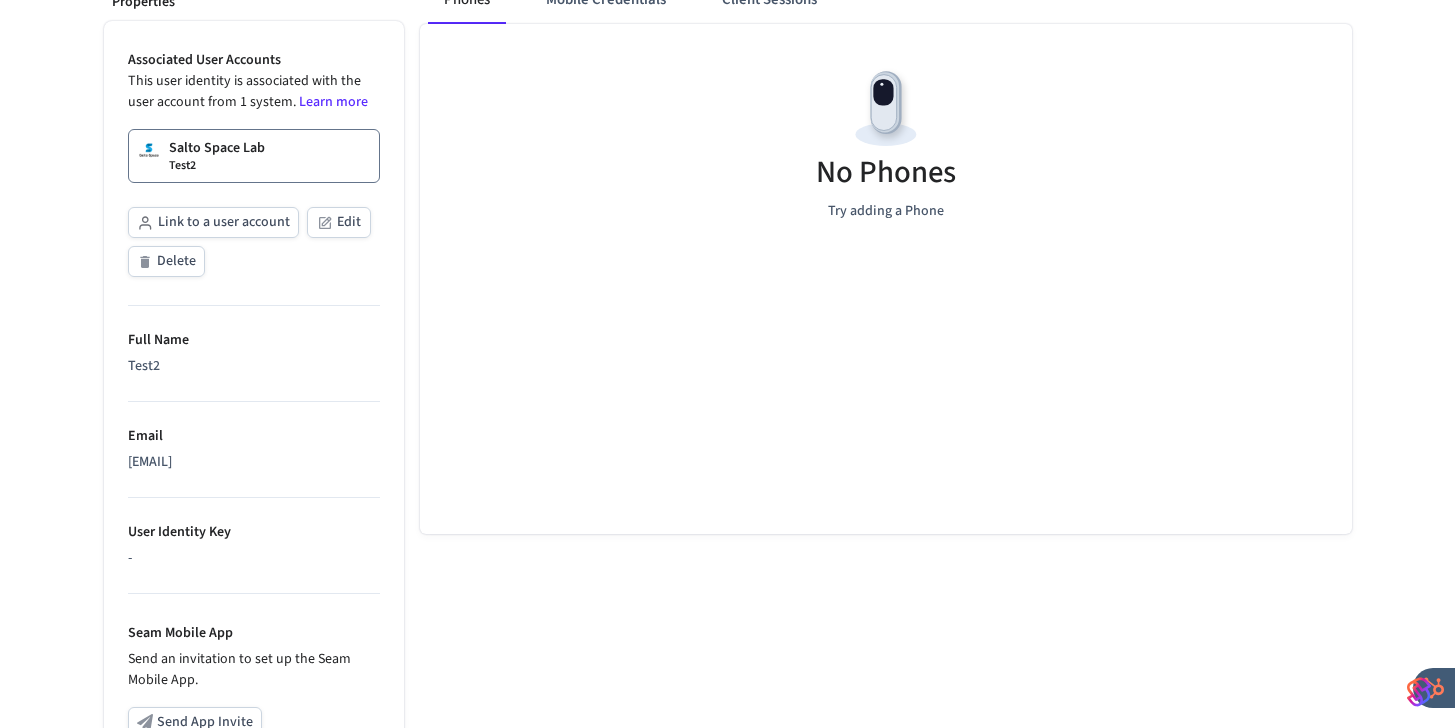 scroll, scrollTop: 0, scrollLeft: 0, axis: both 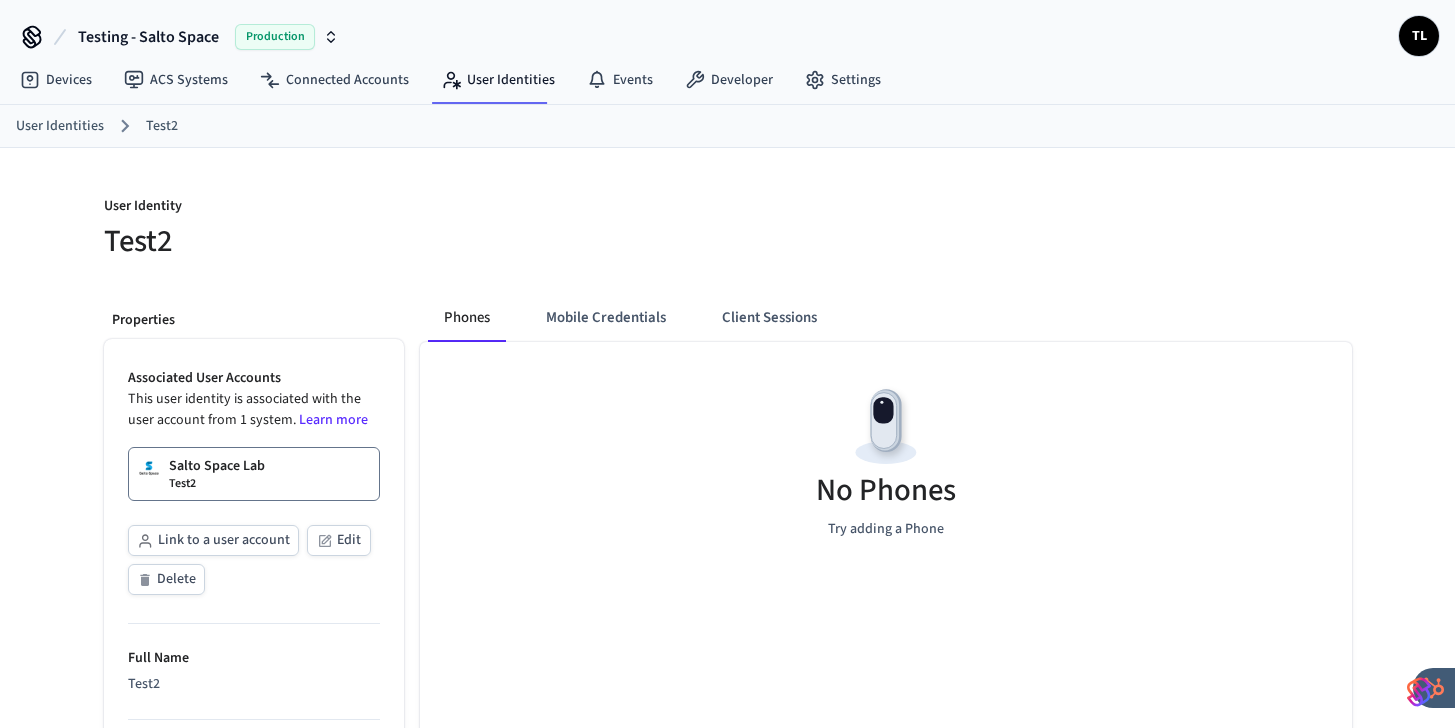 click on "Link to a user account" at bounding box center [213, 540] 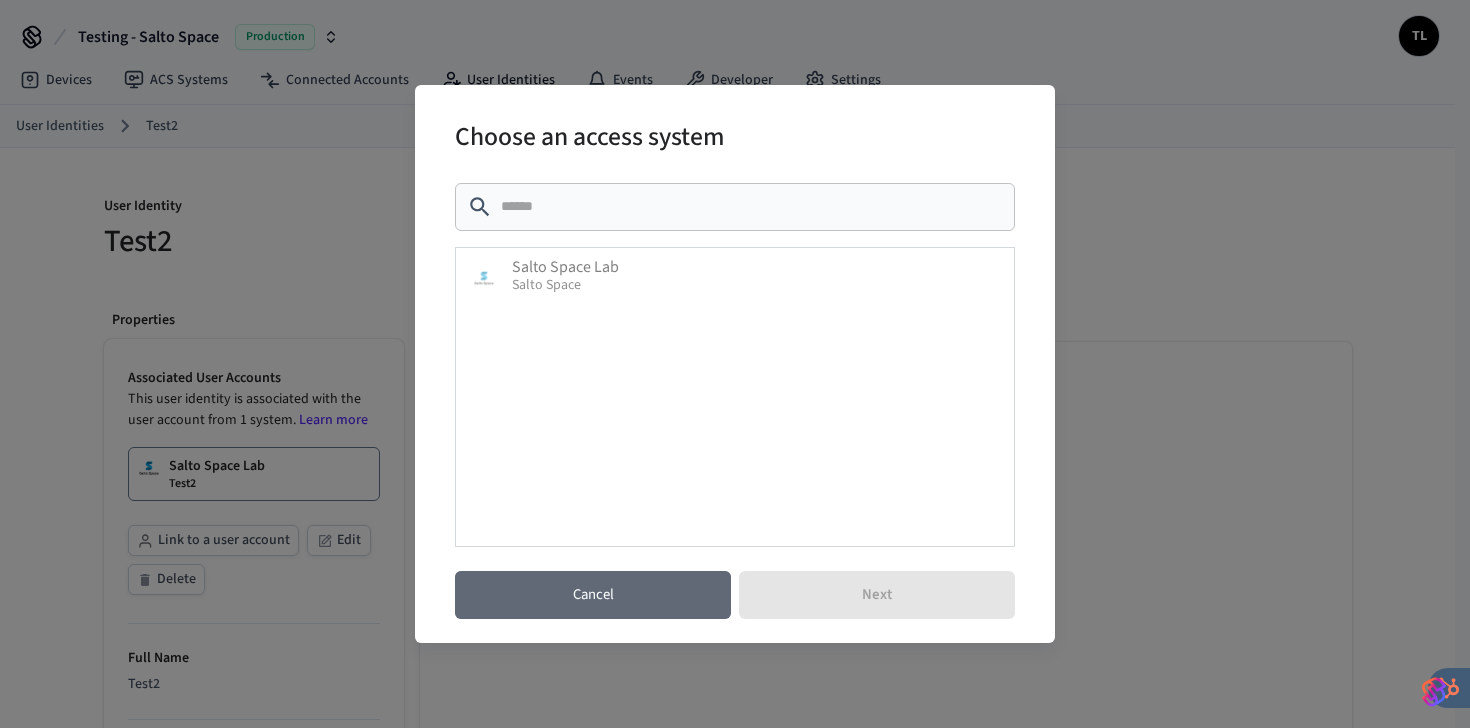 click on "Cancel" at bounding box center [593, 595] 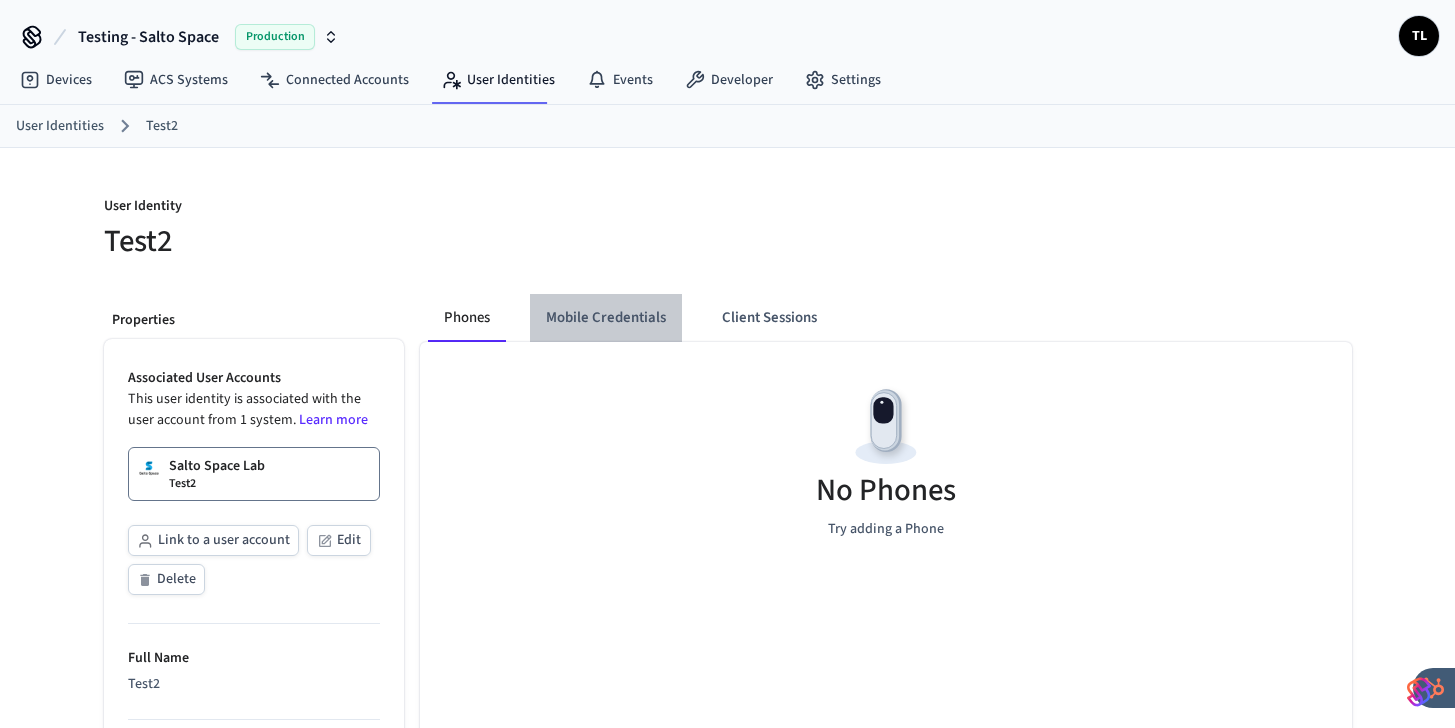 click on "Mobile Credentials" at bounding box center (606, 318) 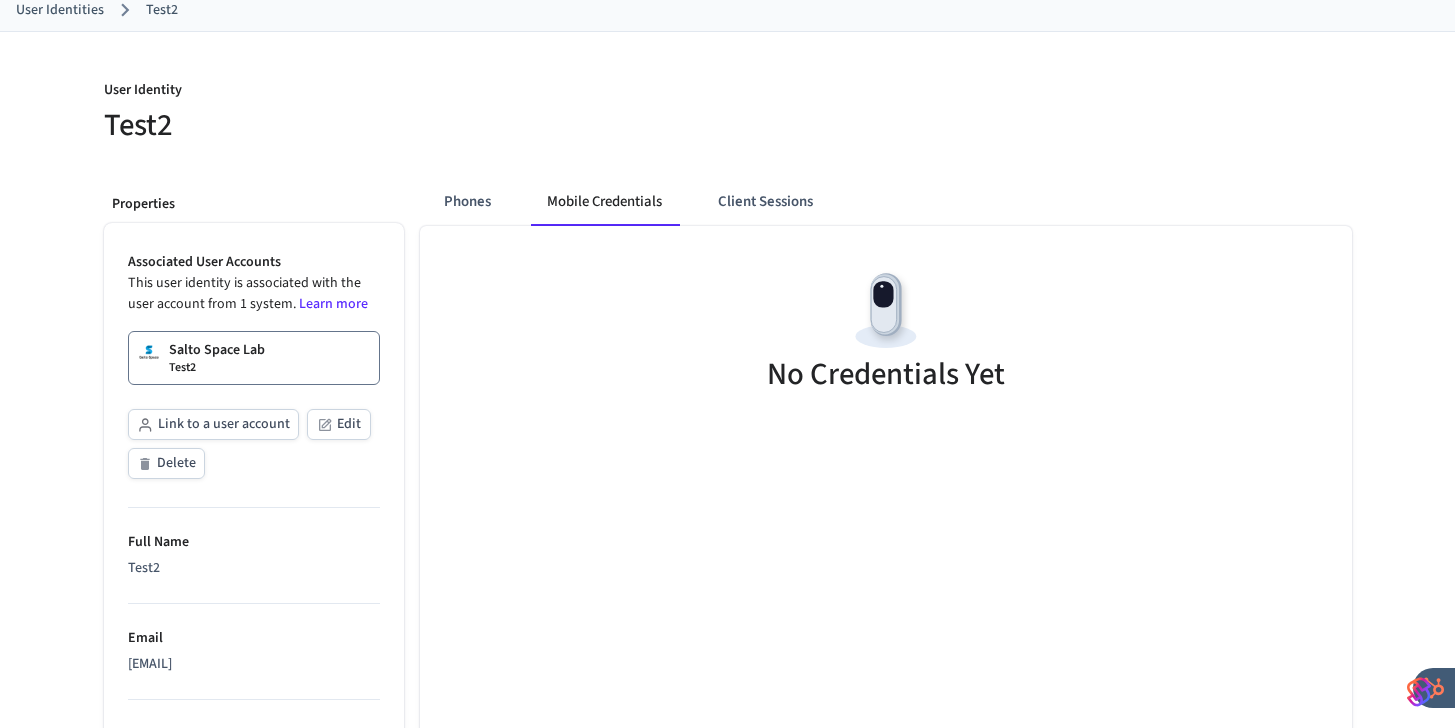 scroll, scrollTop: 118, scrollLeft: 0, axis: vertical 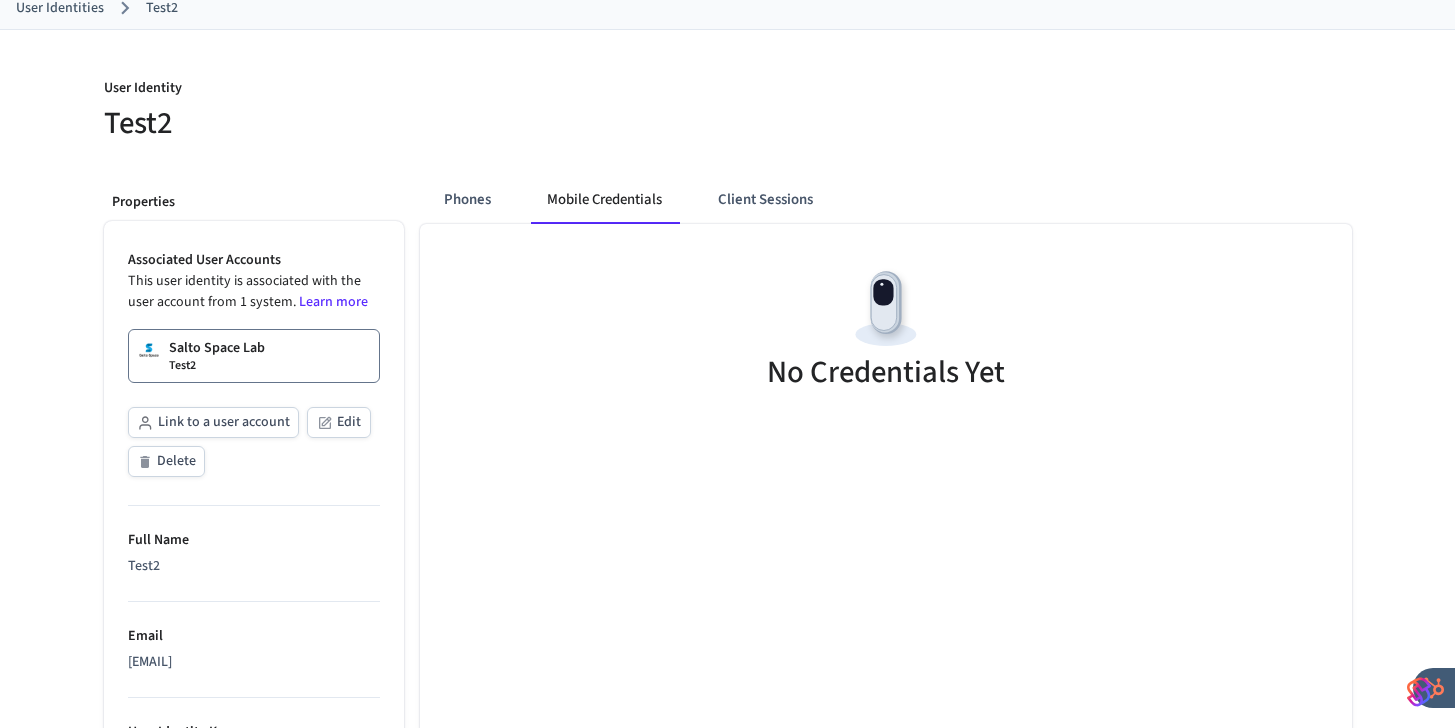 click on "Link to a user account" at bounding box center (213, 422) 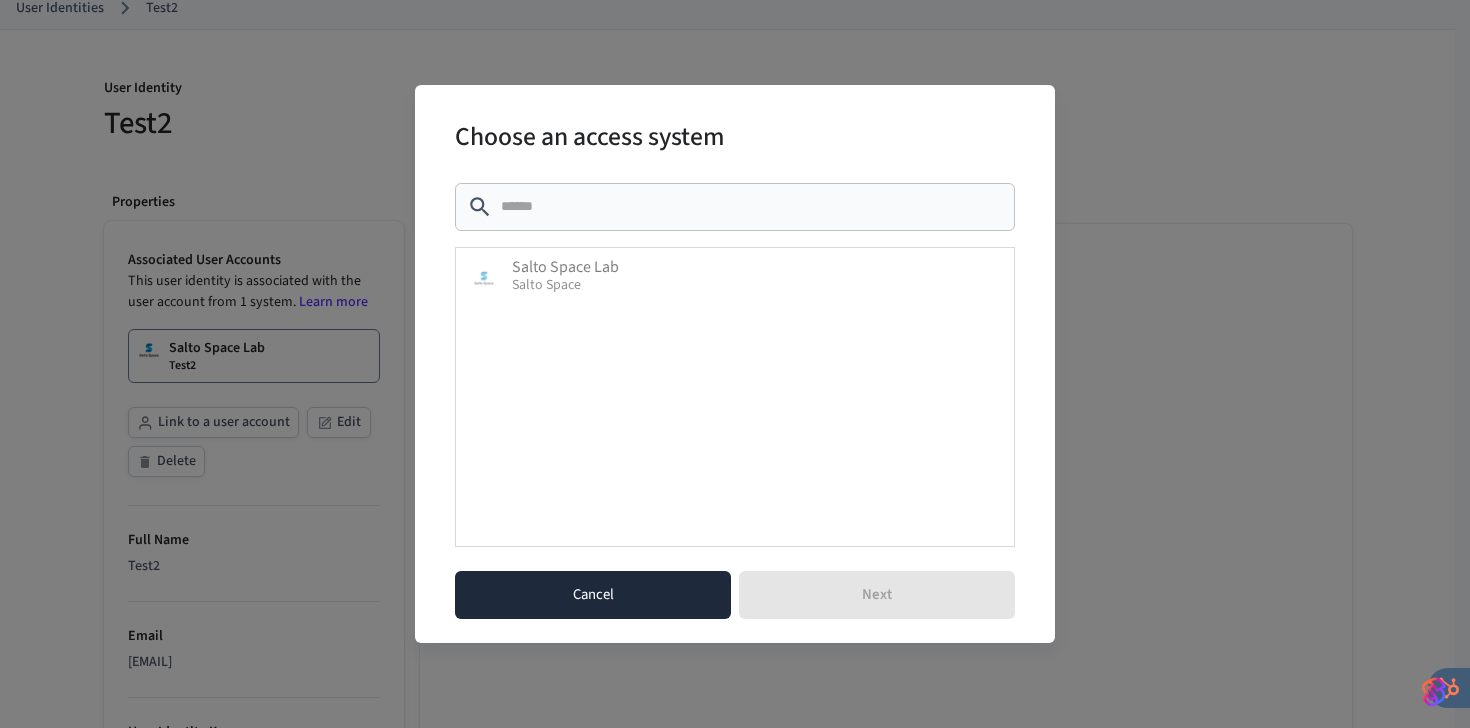 click on "Cancel" at bounding box center [593, 595] 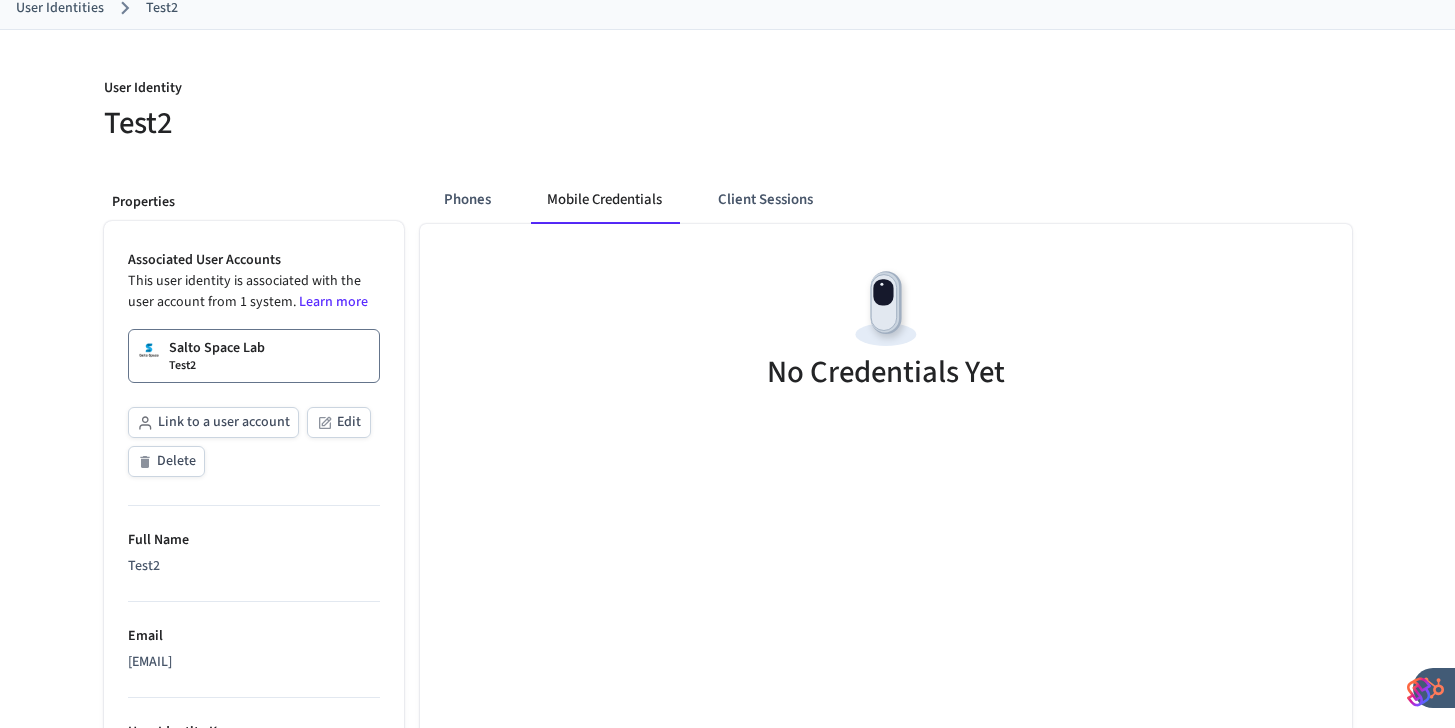 scroll, scrollTop: 0, scrollLeft: 0, axis: both 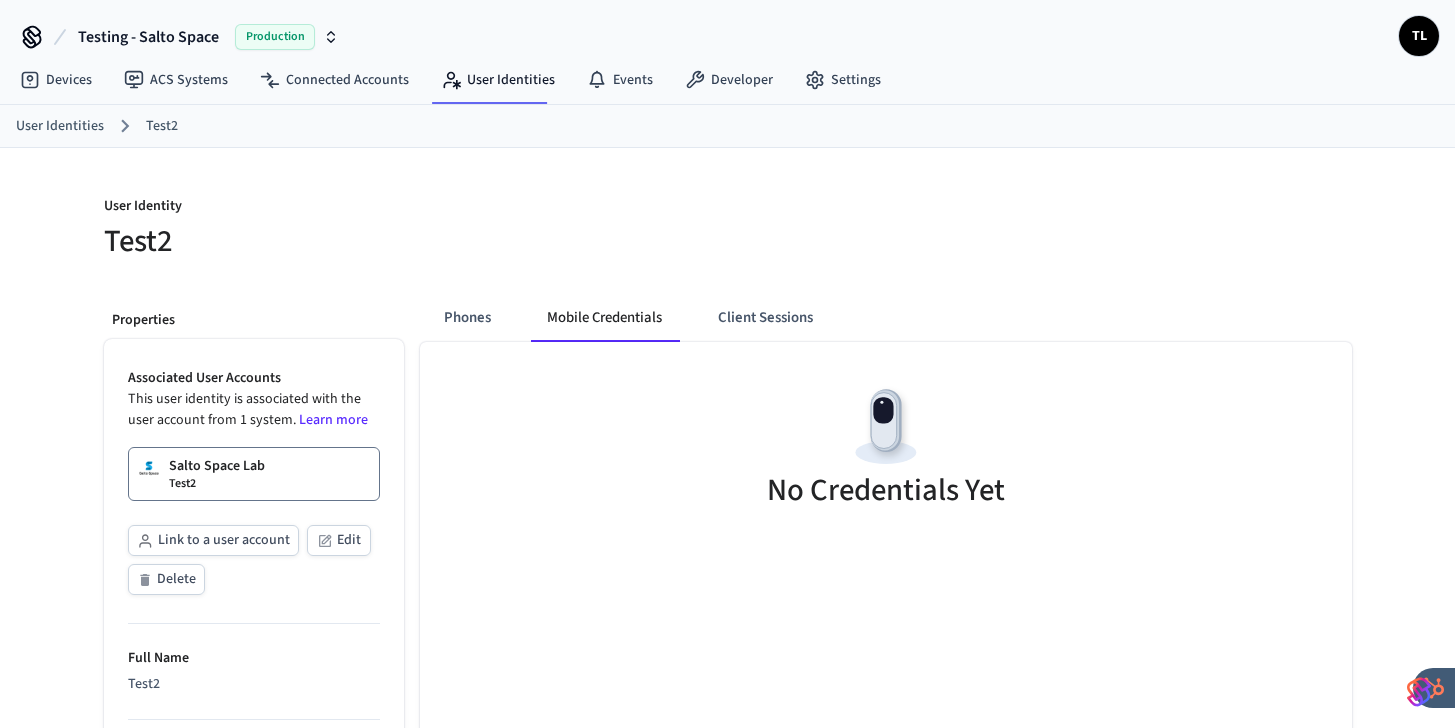 click on "Test2" at bounding box center (182, 484) 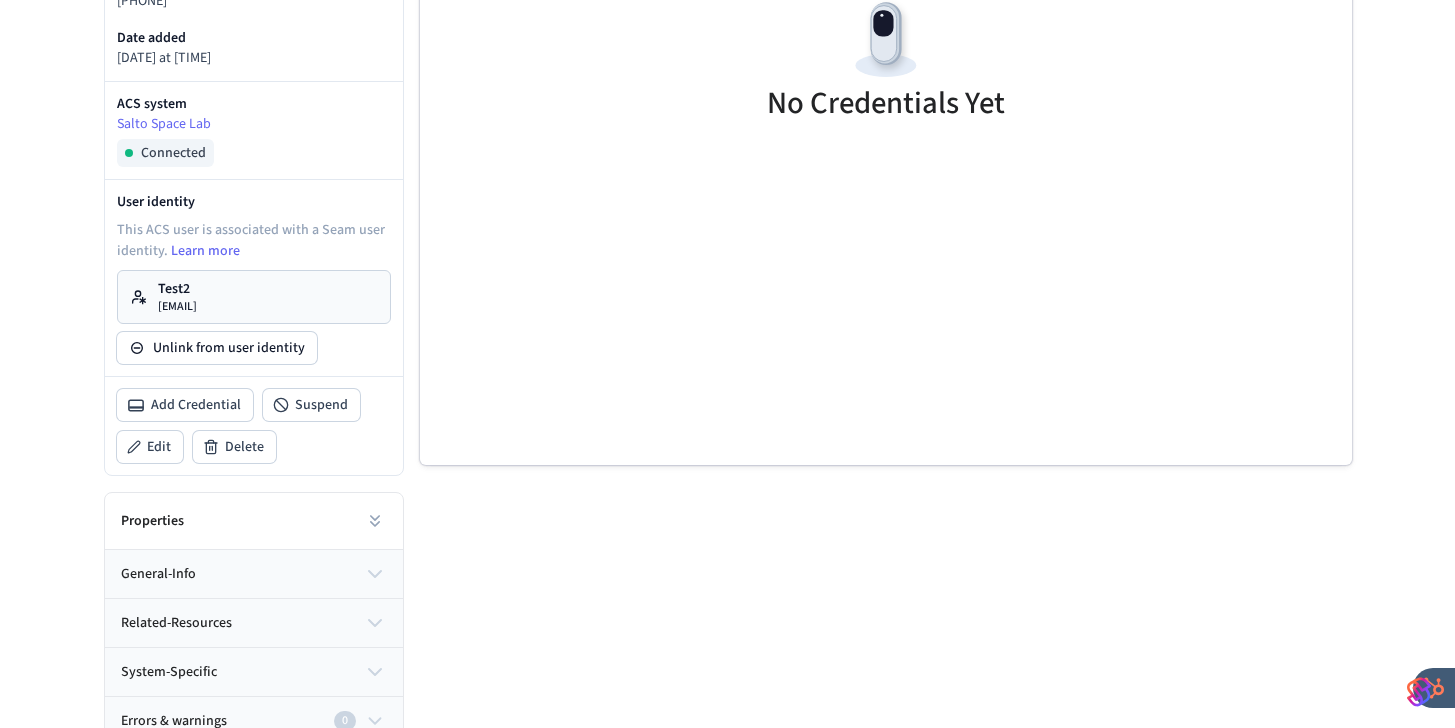 scroll, scrollTop: 478, scrollLeft: 0, axis: vertical 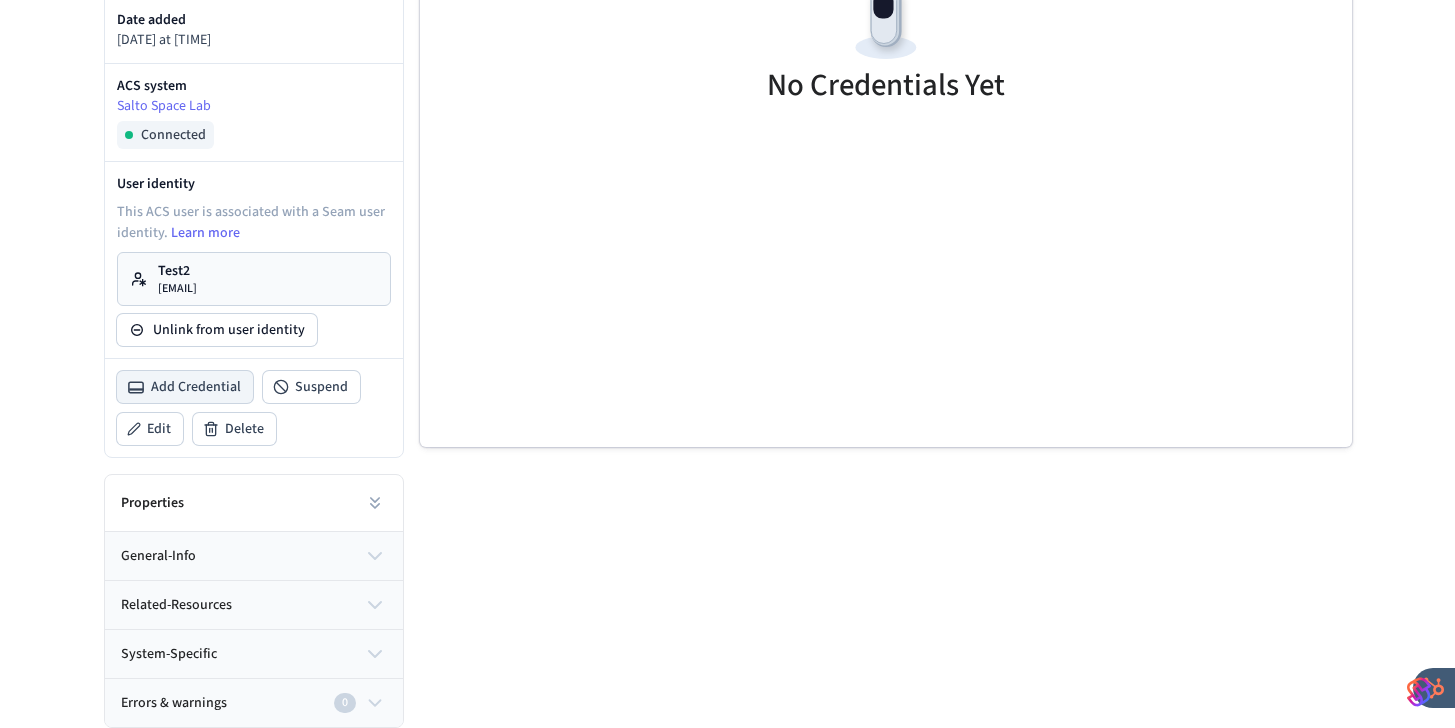 click on "Add Credential" at bounding box center (196, 387) 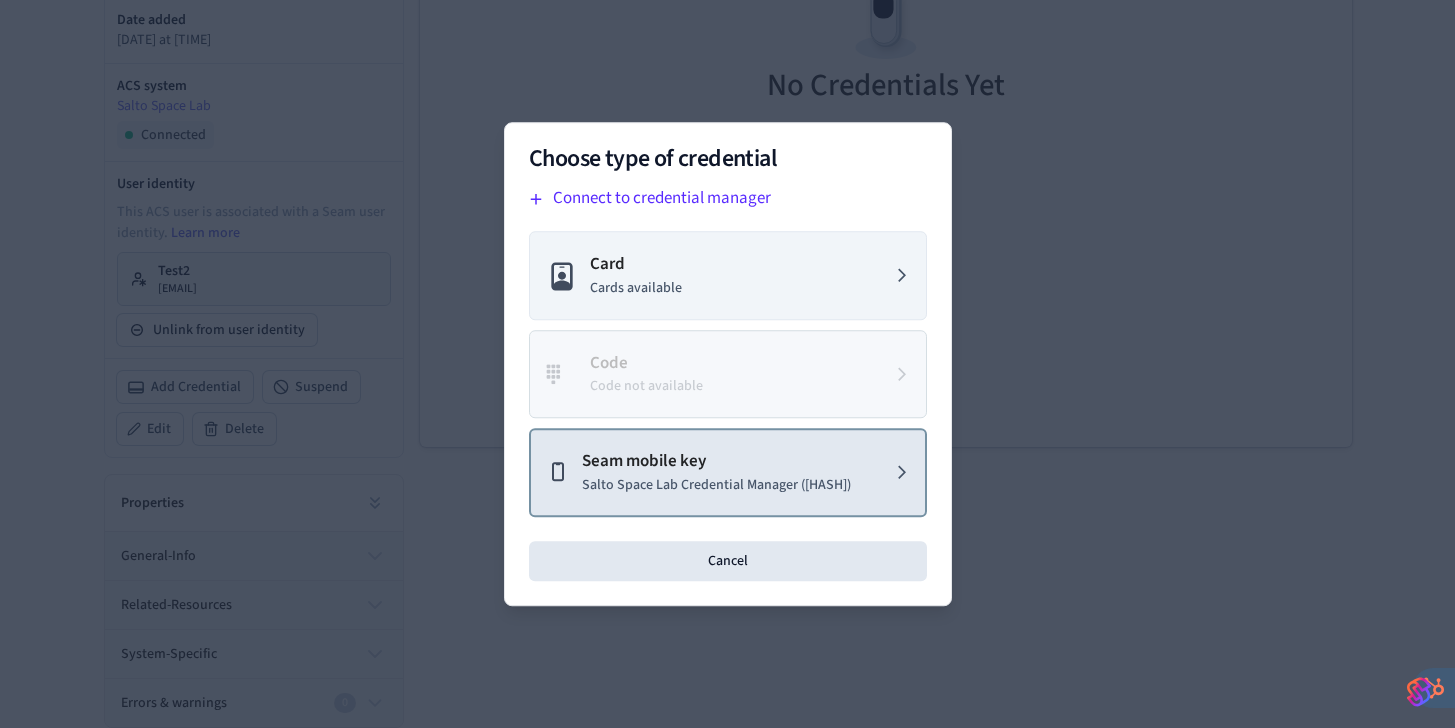 click on "Salto Space Lab Credential Manager ([HASH])" at bounding box center [716, 485] 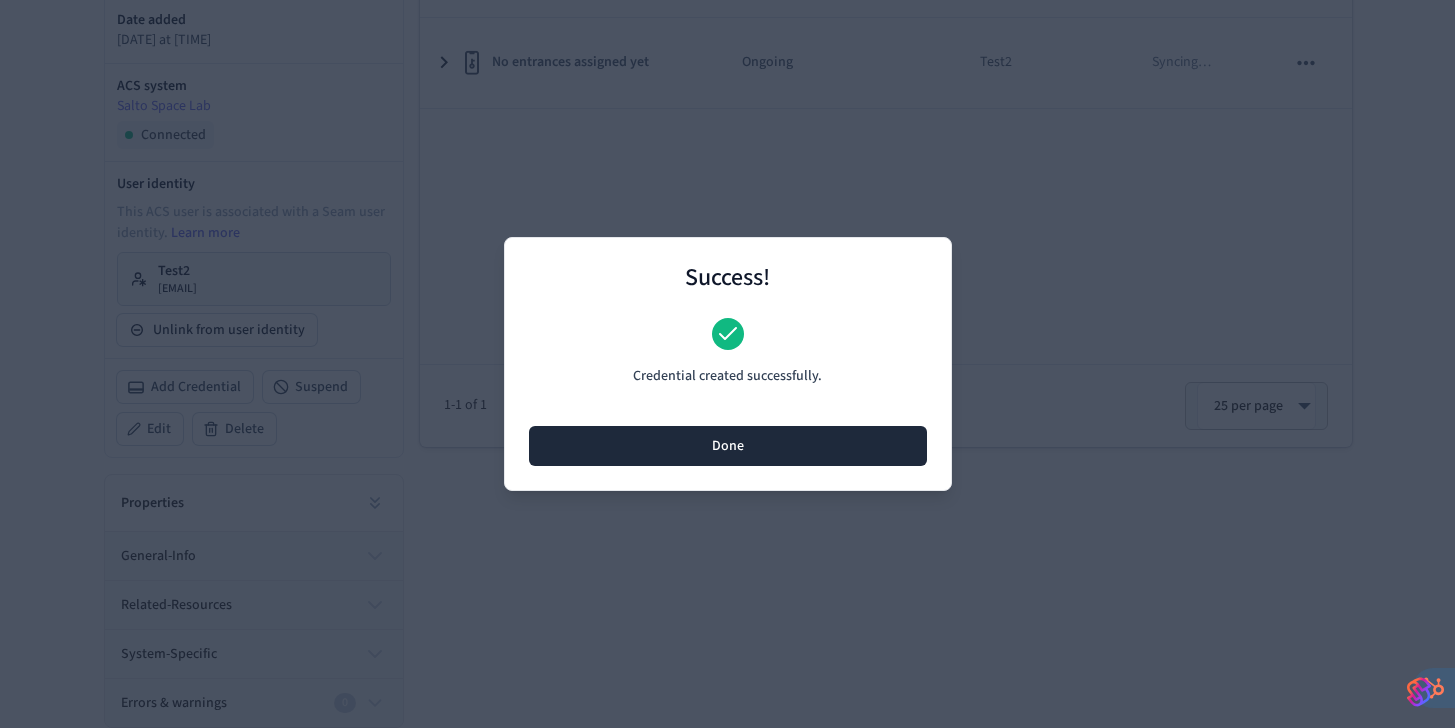 click on "Done" at bounding box center [728, 446] 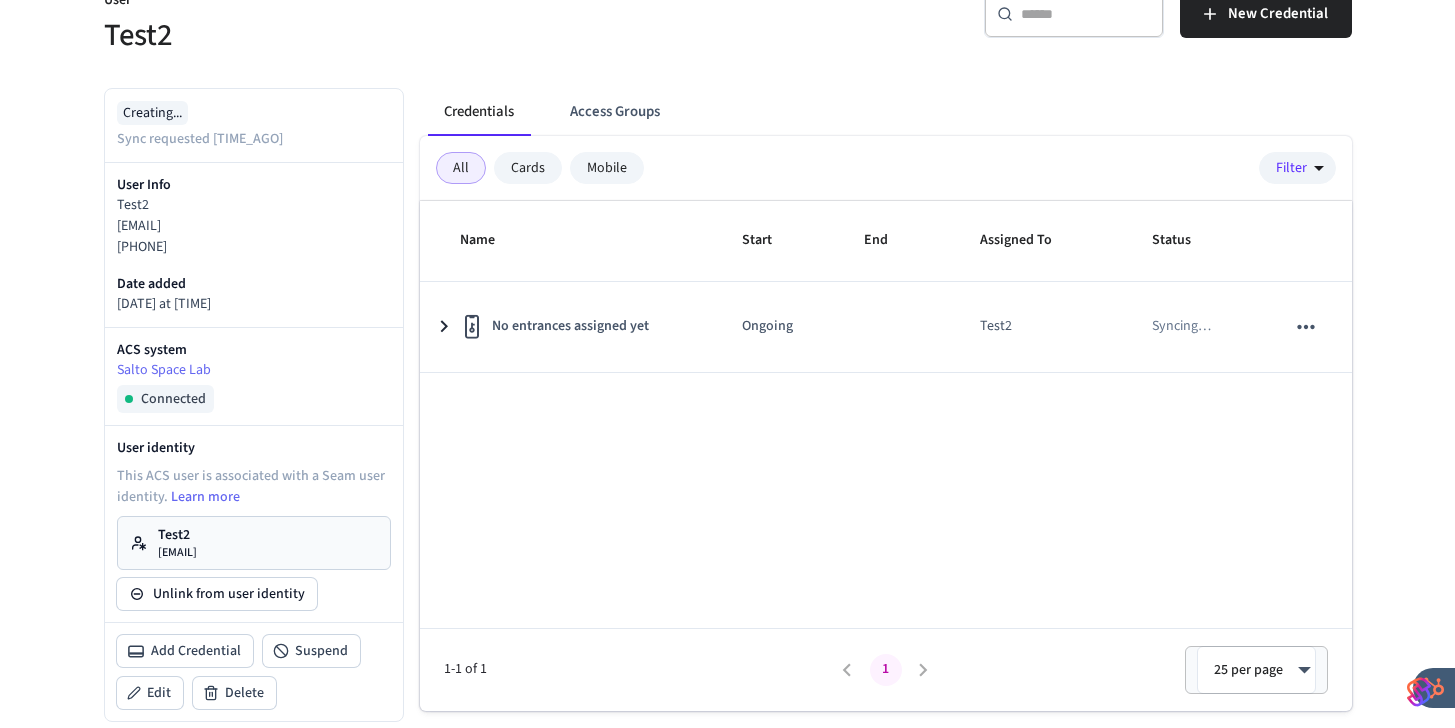 scroll, scrollTop: 0, scrollLeft: 0, axis: both 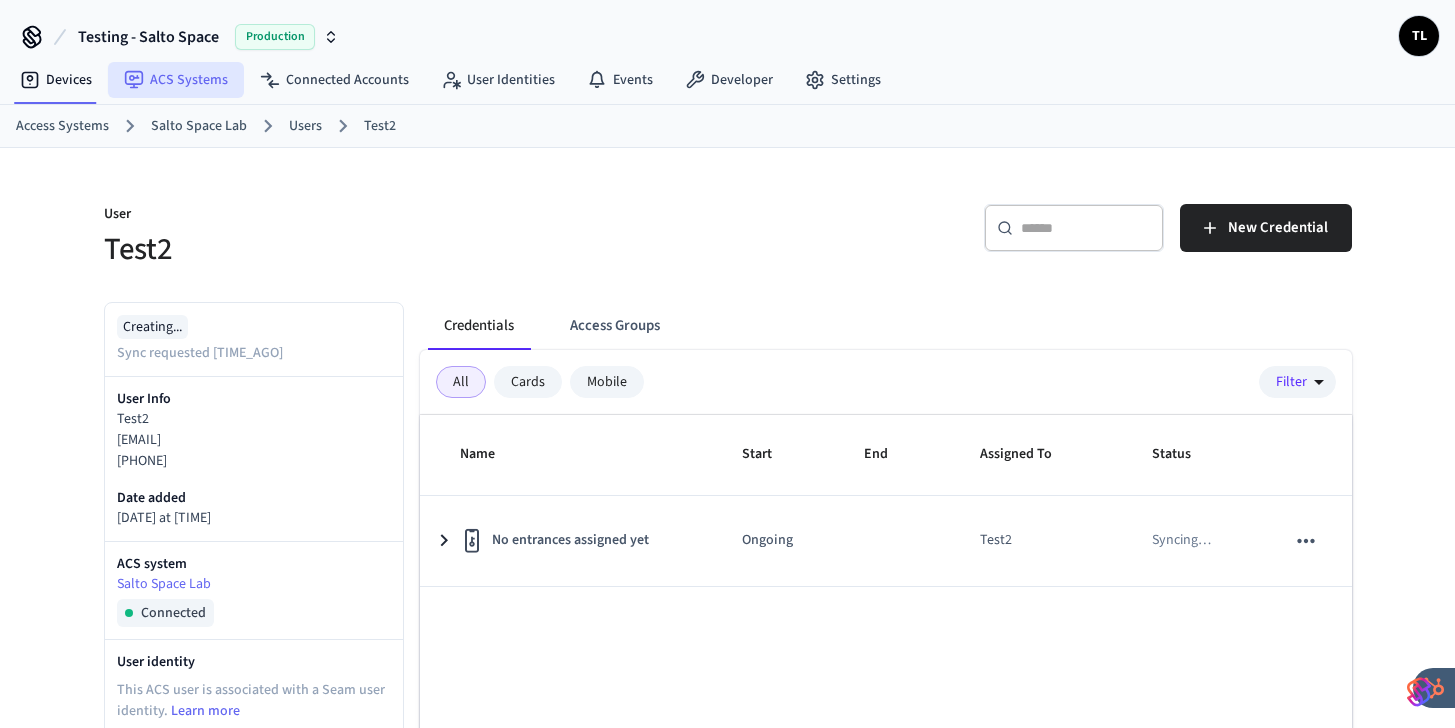 click on "ACS Systems" at bounding box center (176, 80) 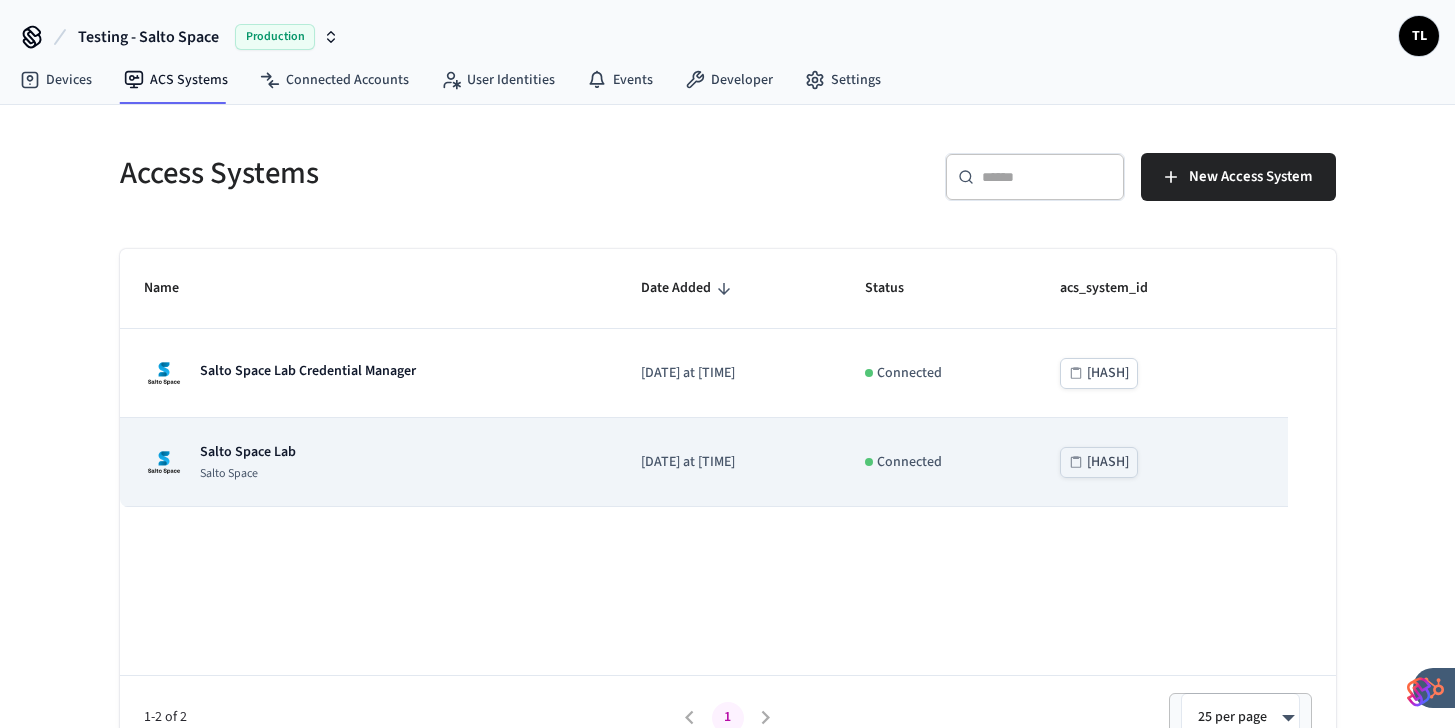 click on "Salto Space Lab Salto Space" at bounding box center [369, 462] 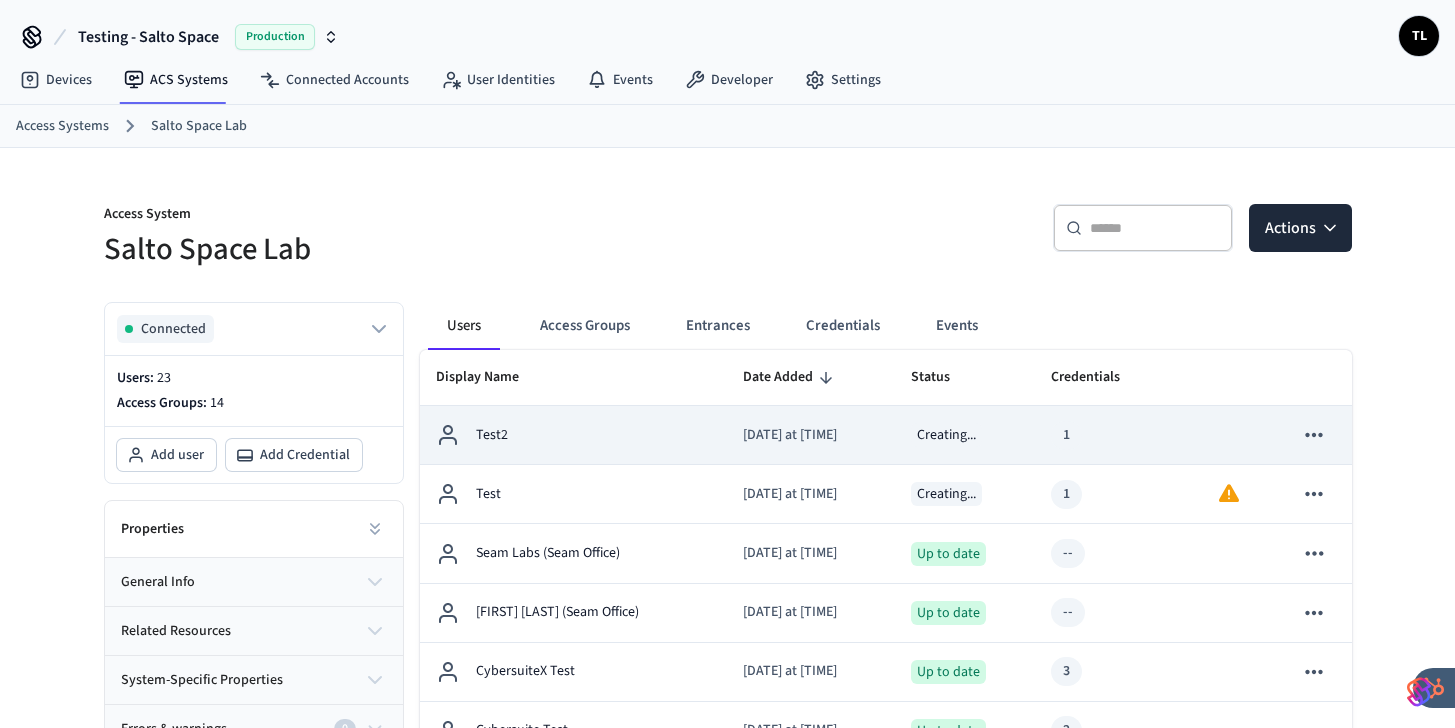 click 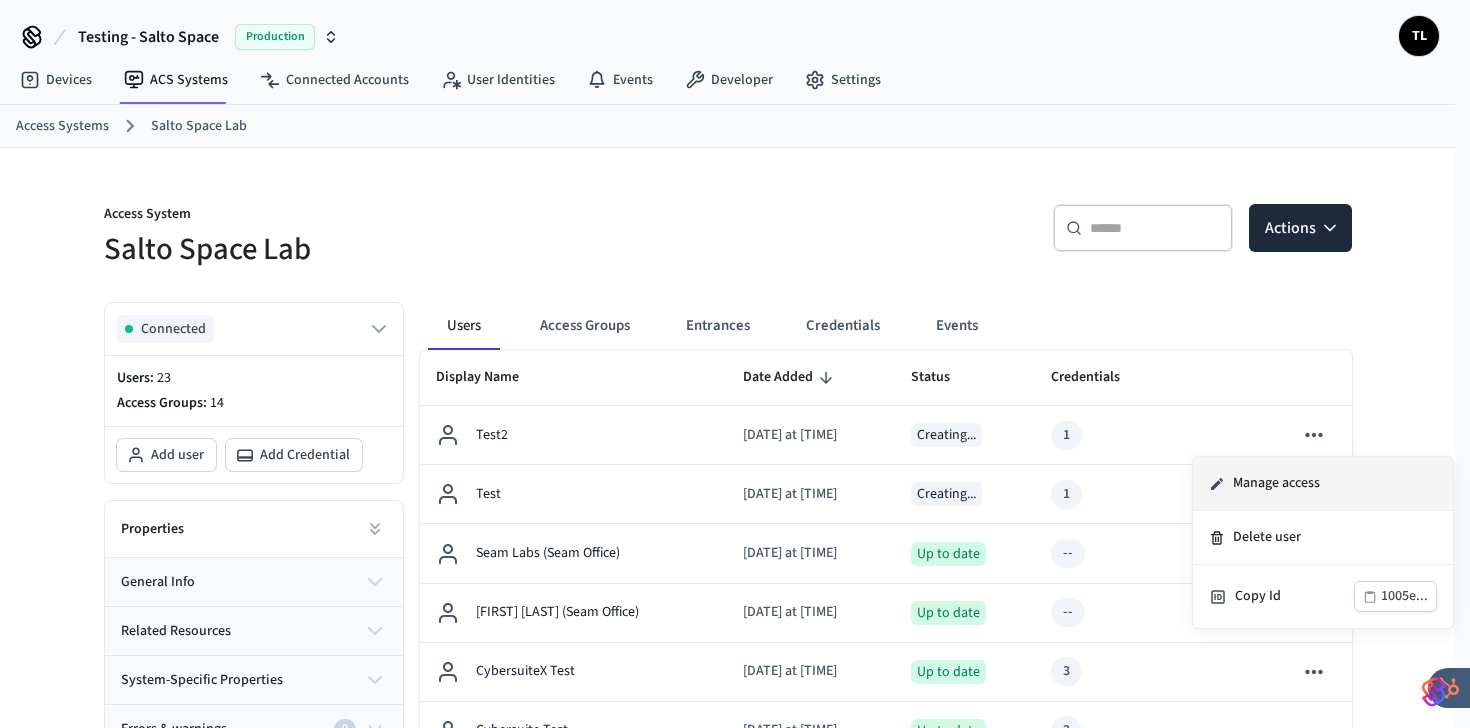click on "Manage access" at bounding box center (1323, 484) 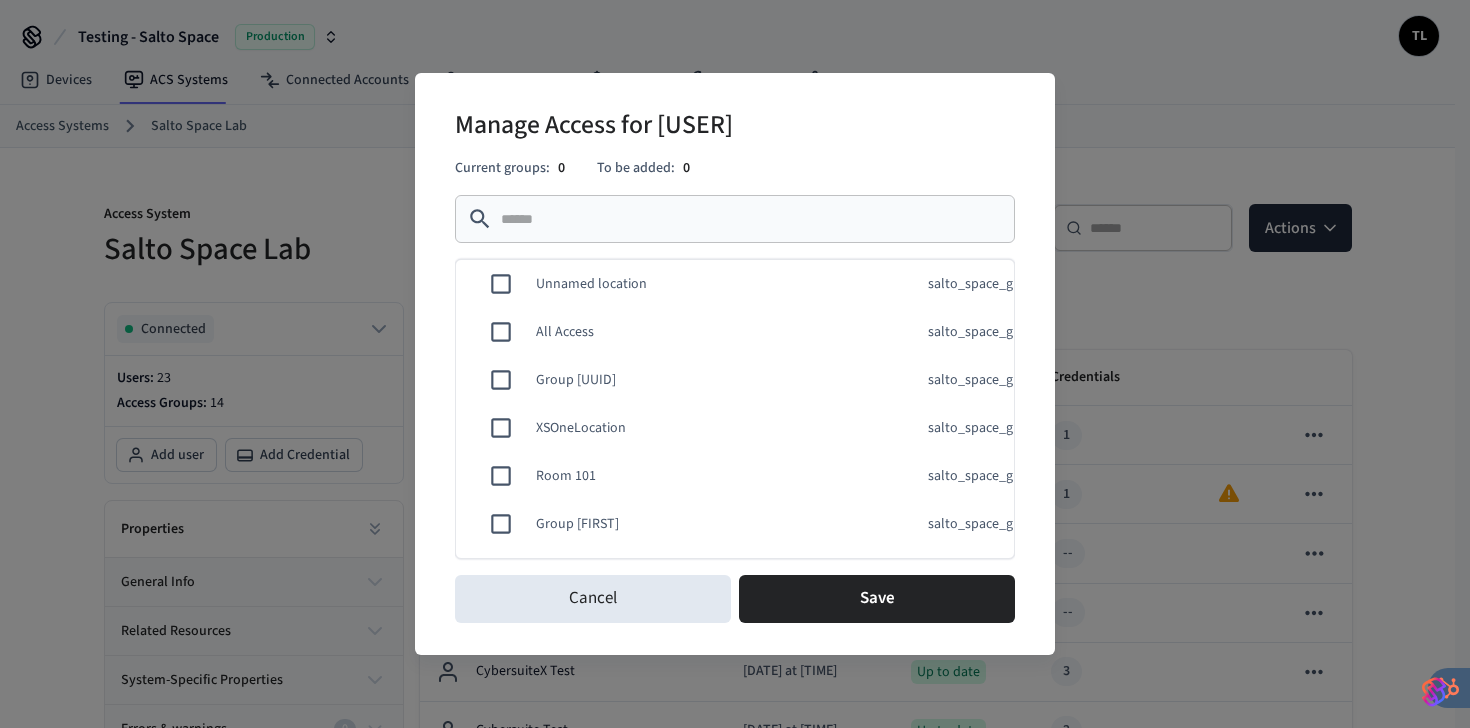 click on "All Access" at bounding box center (704, 332) 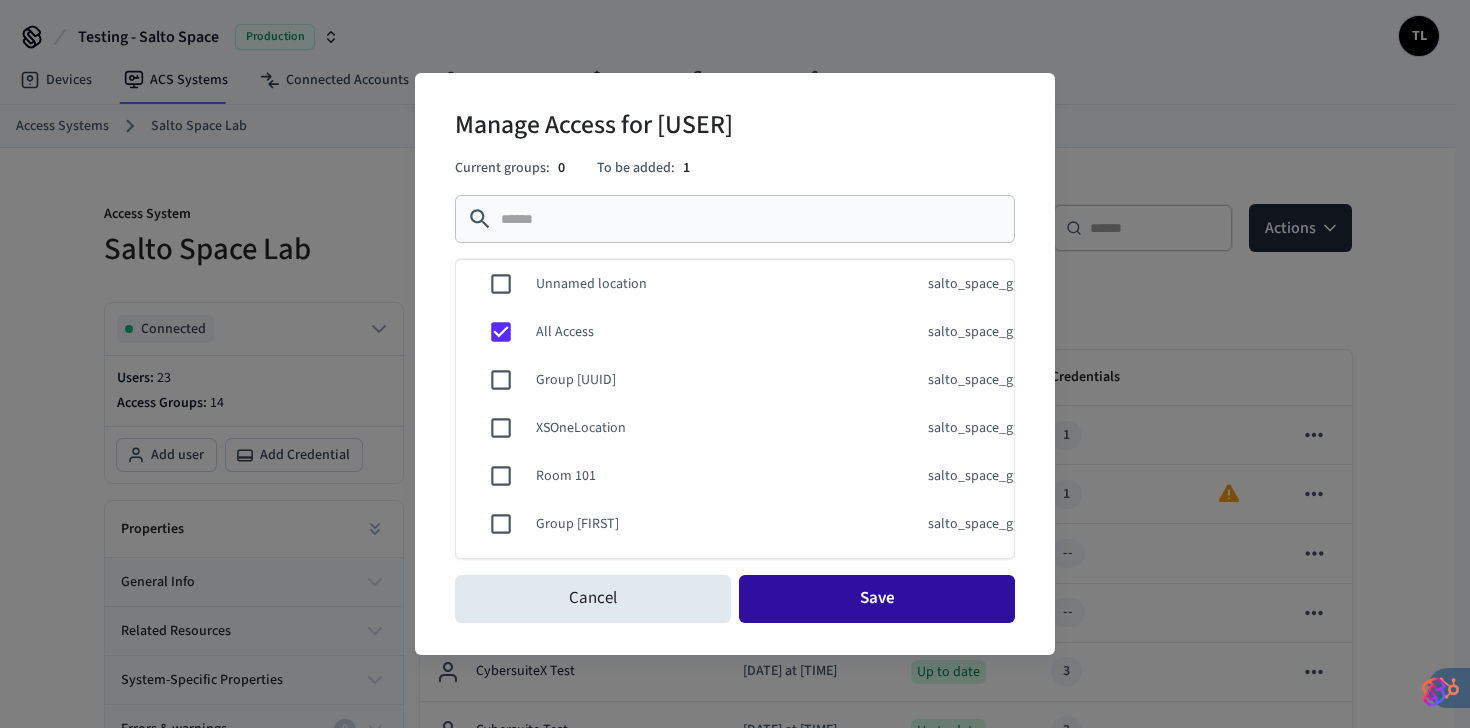 click on "Save" at bounding box center (877, 599) 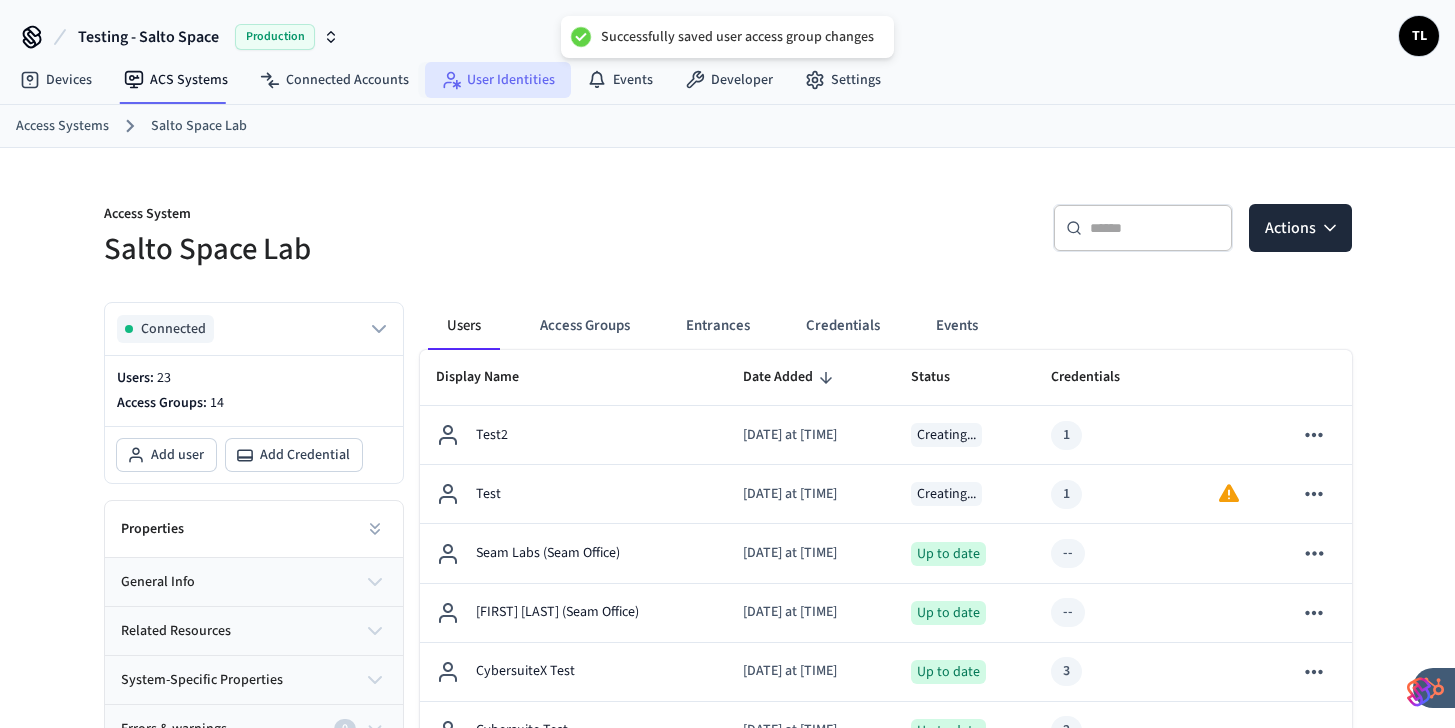 click on "User Identities" at bounding box center (498, 80) 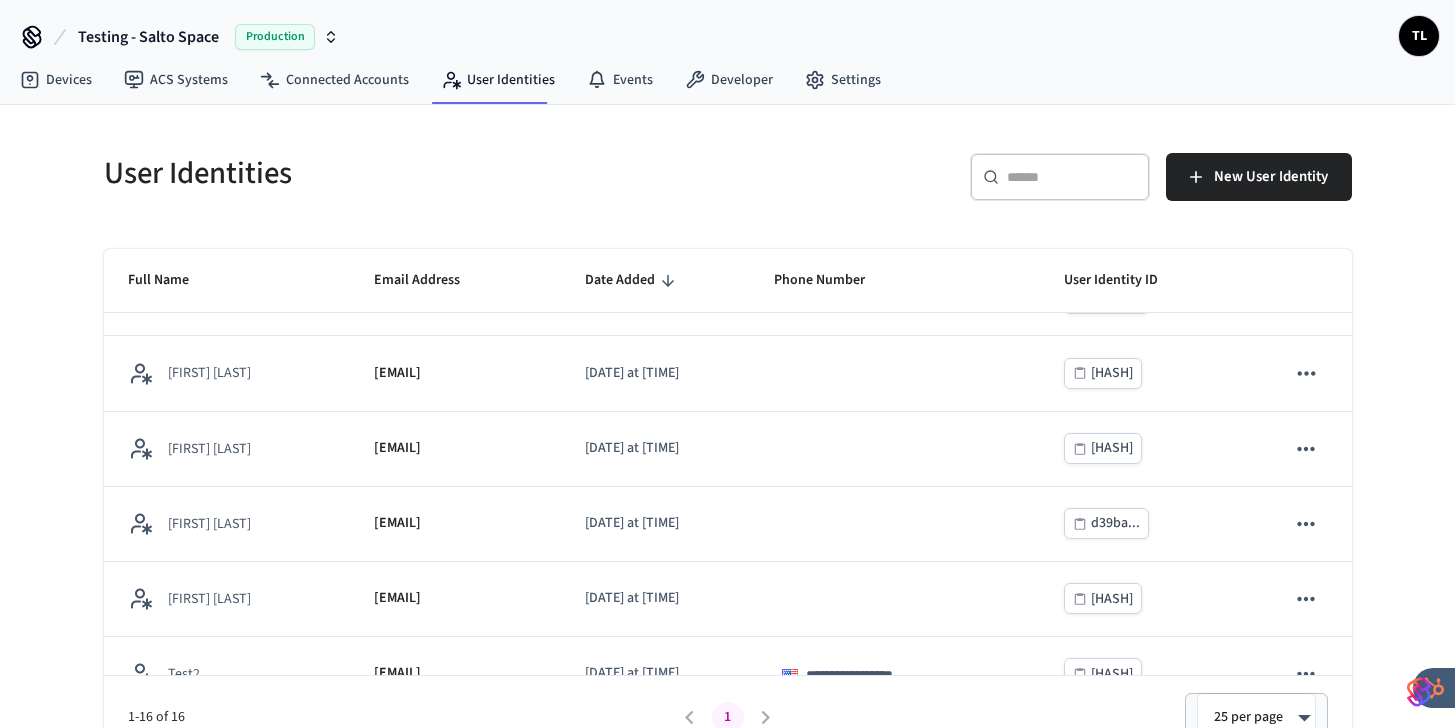 scroll, scrollTop: 840, scrollLeft: 0, axis: vertical 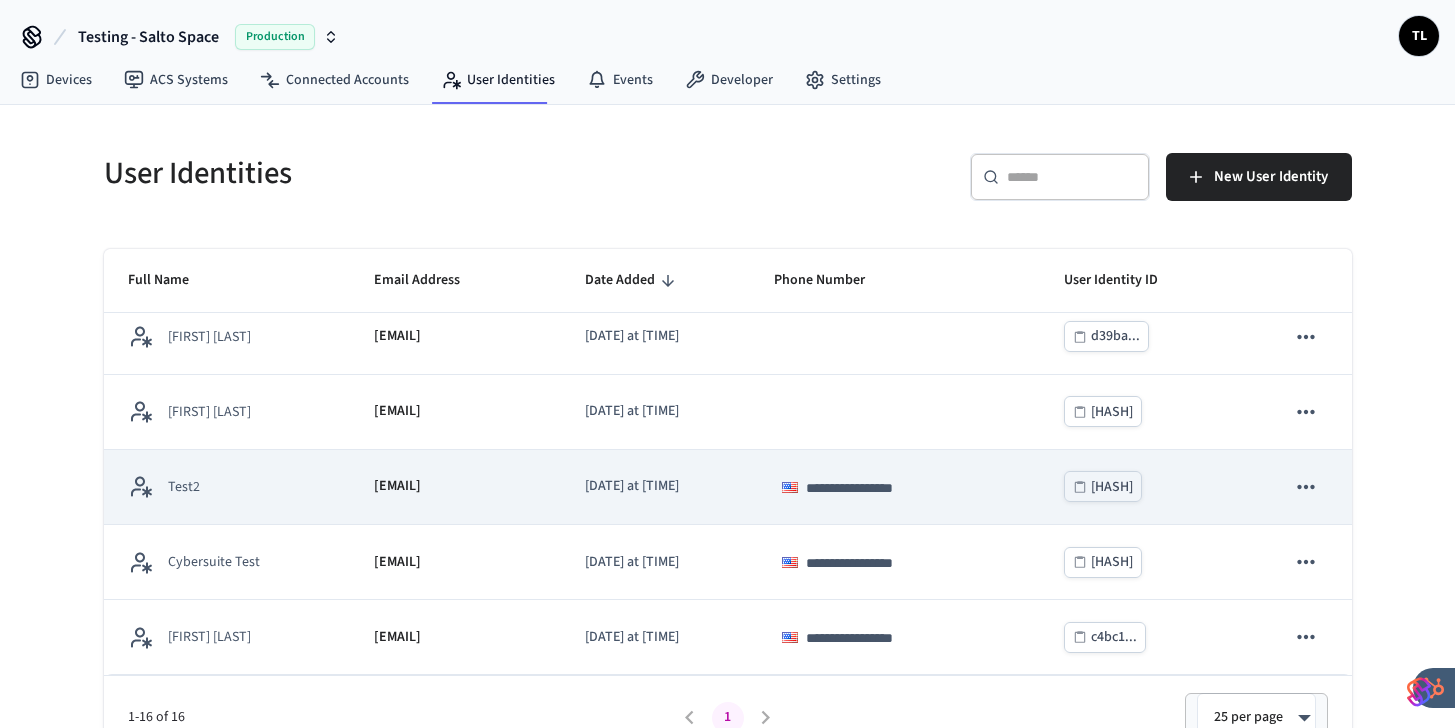 click on "[EMAIL]" at bounding box center (455, 487) 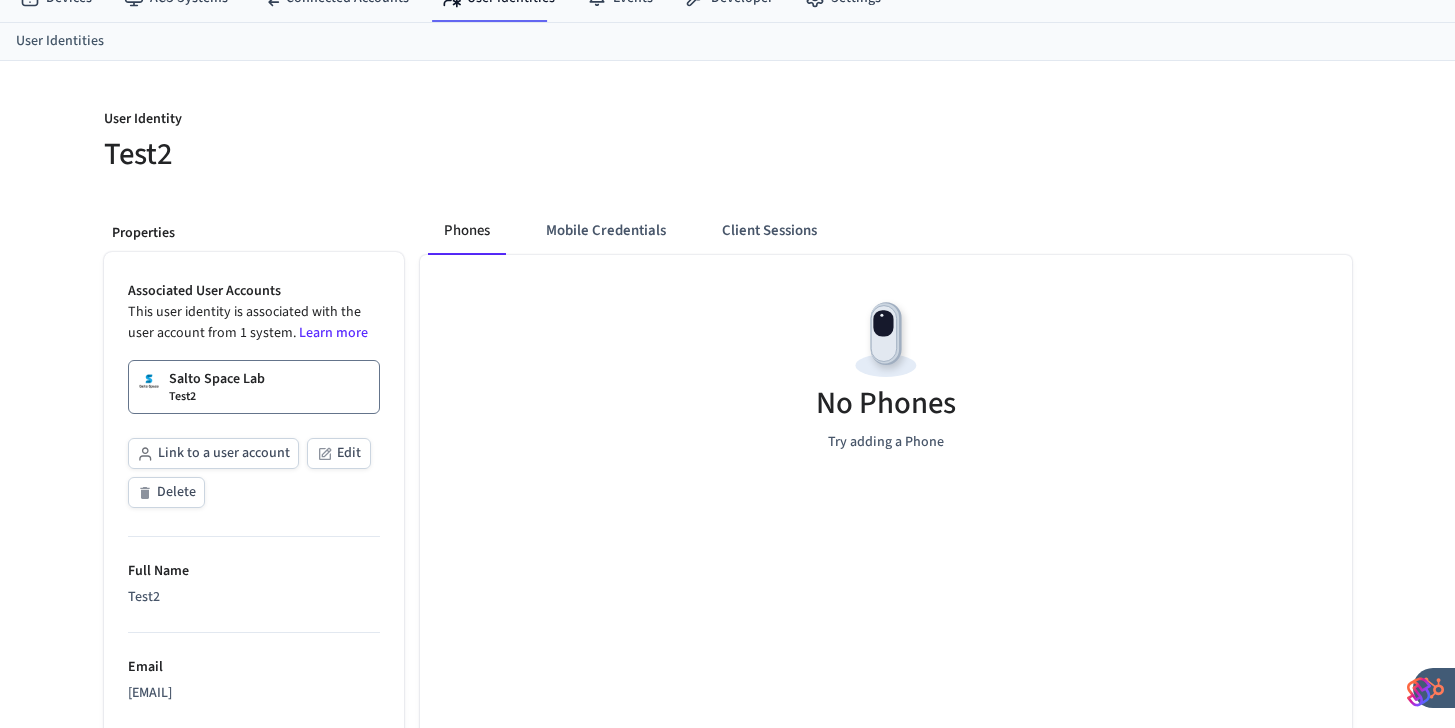 scroll, scrollTop: 144, scrollLeft: 0, axis: vertical 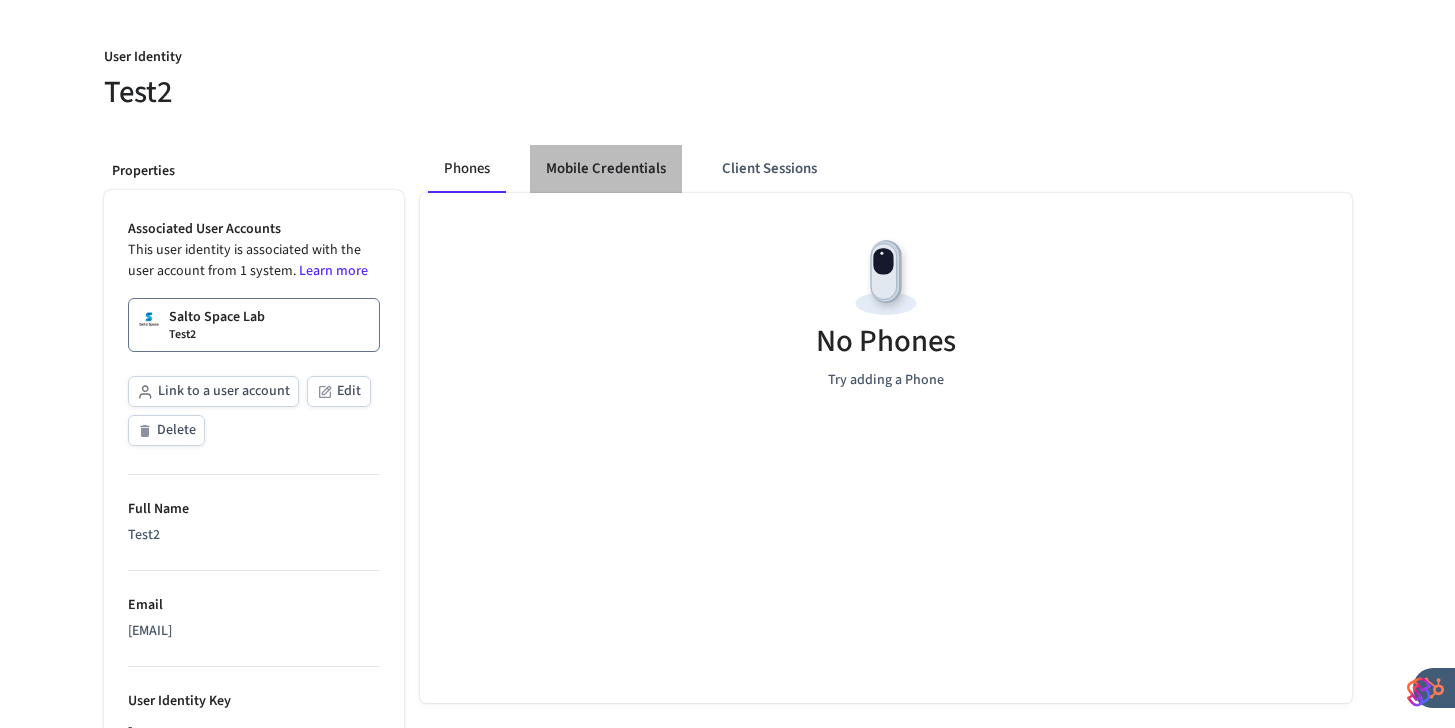 click on "Mobile Credentials" at bounding box center (606, 169) 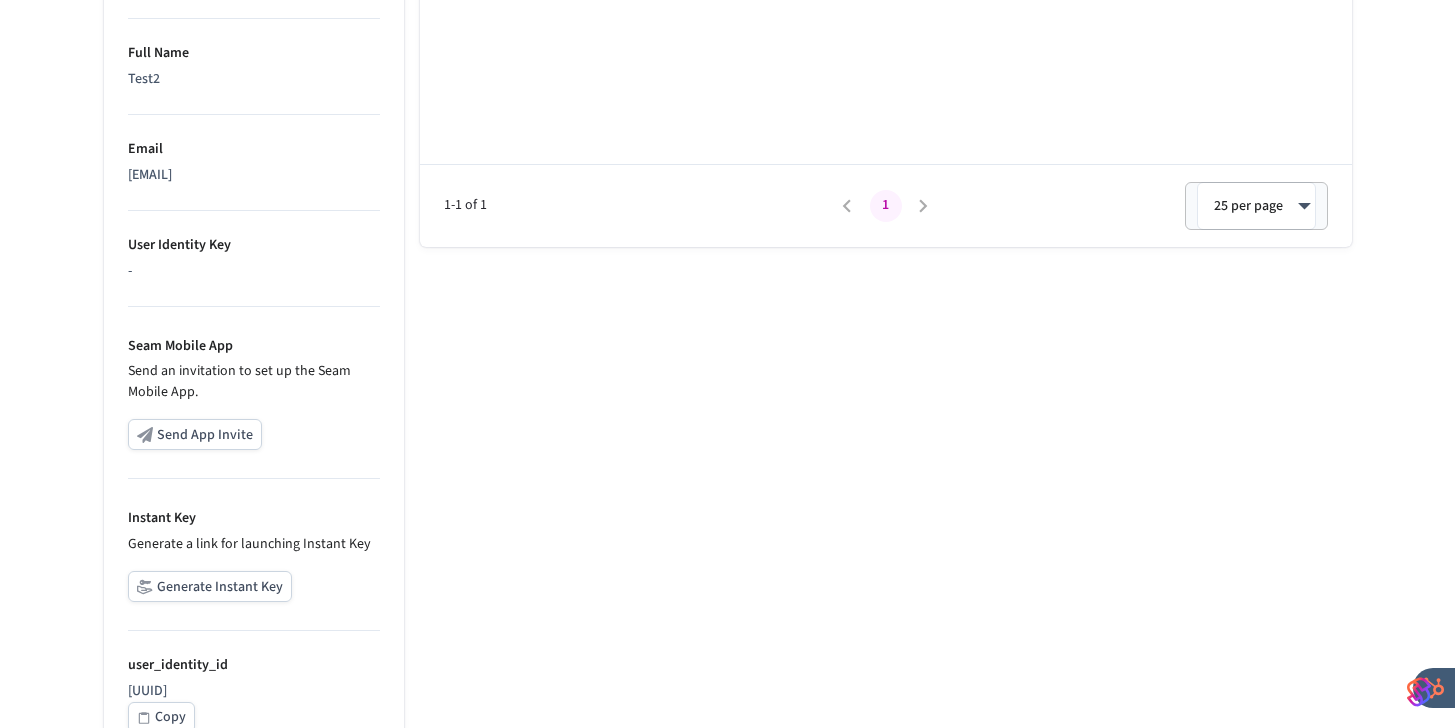 scroll, scrollTop: 627, scrollLeft: 0, axis: vertical 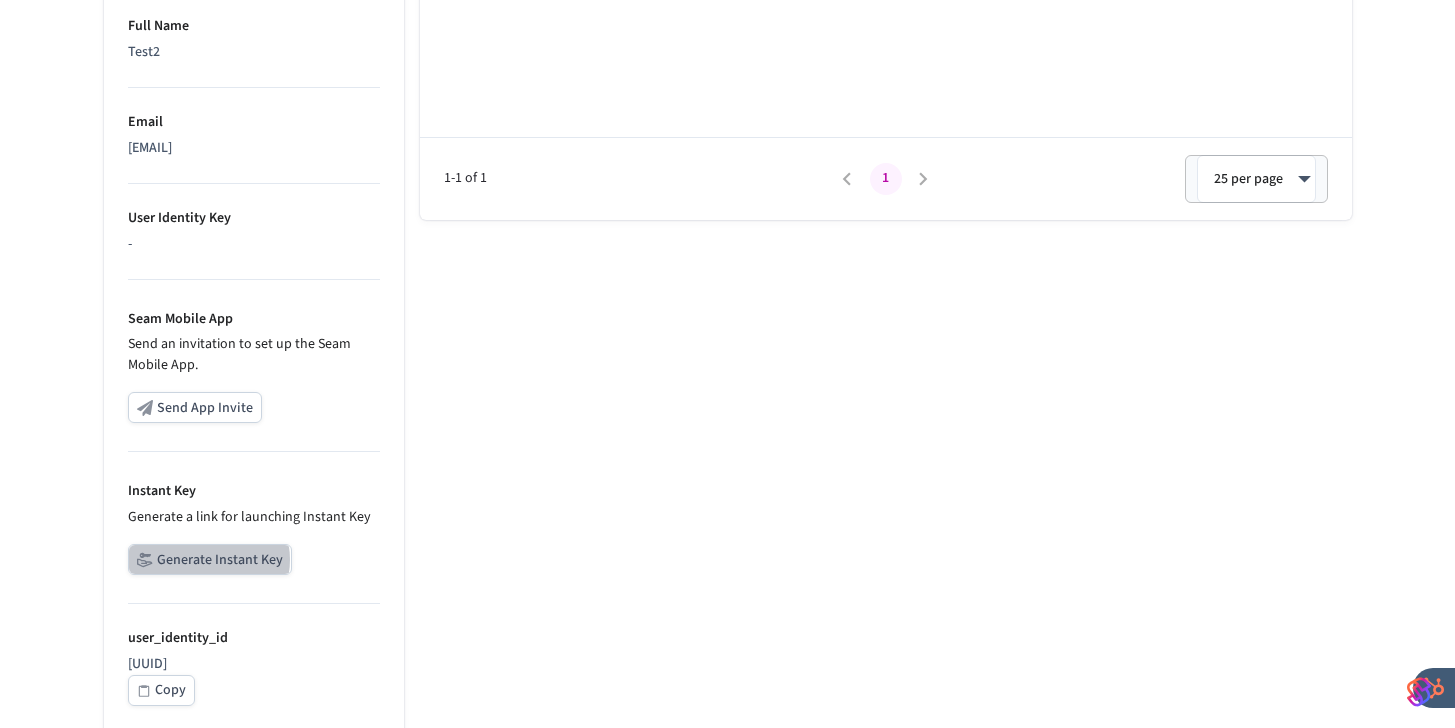 click on "Generate Instant Key" at bounding box center (210, 559) 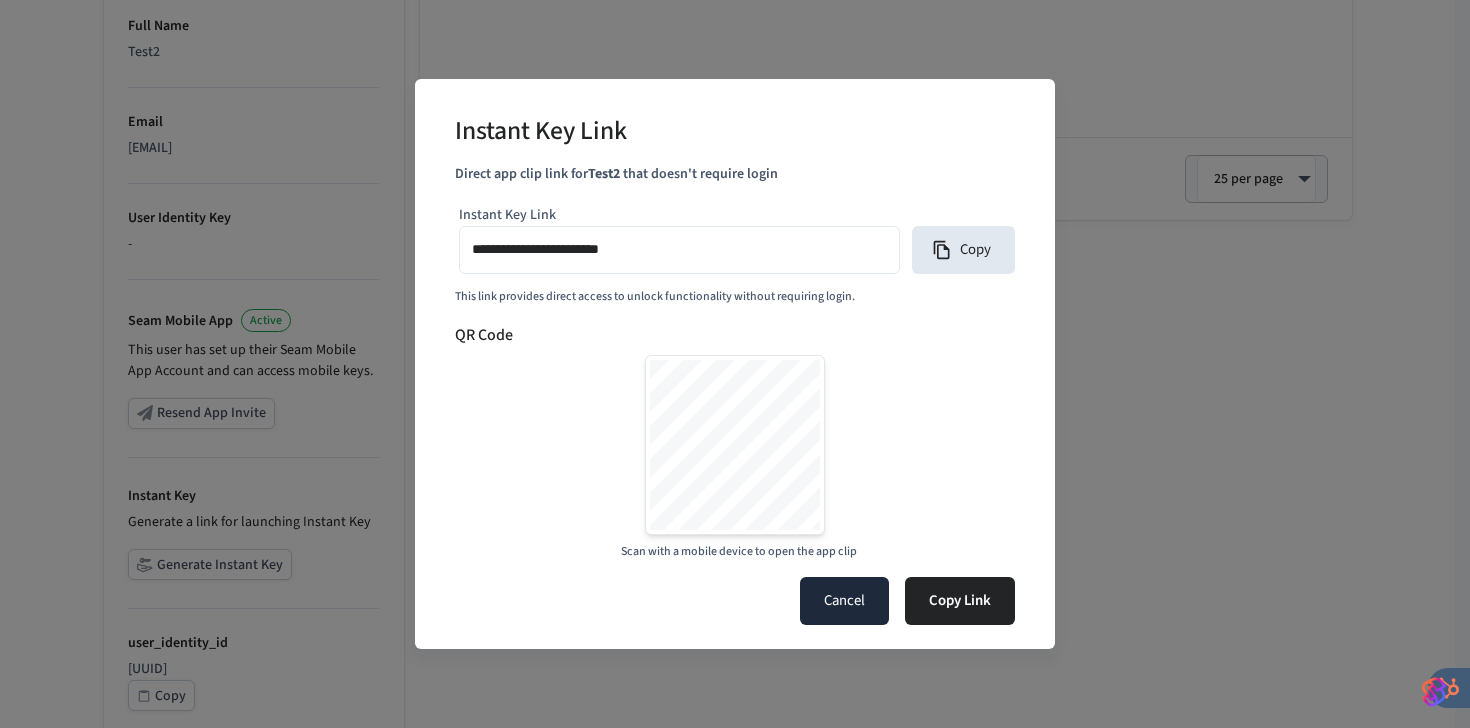 click on "Cancel" at bounding box center [844, 601] 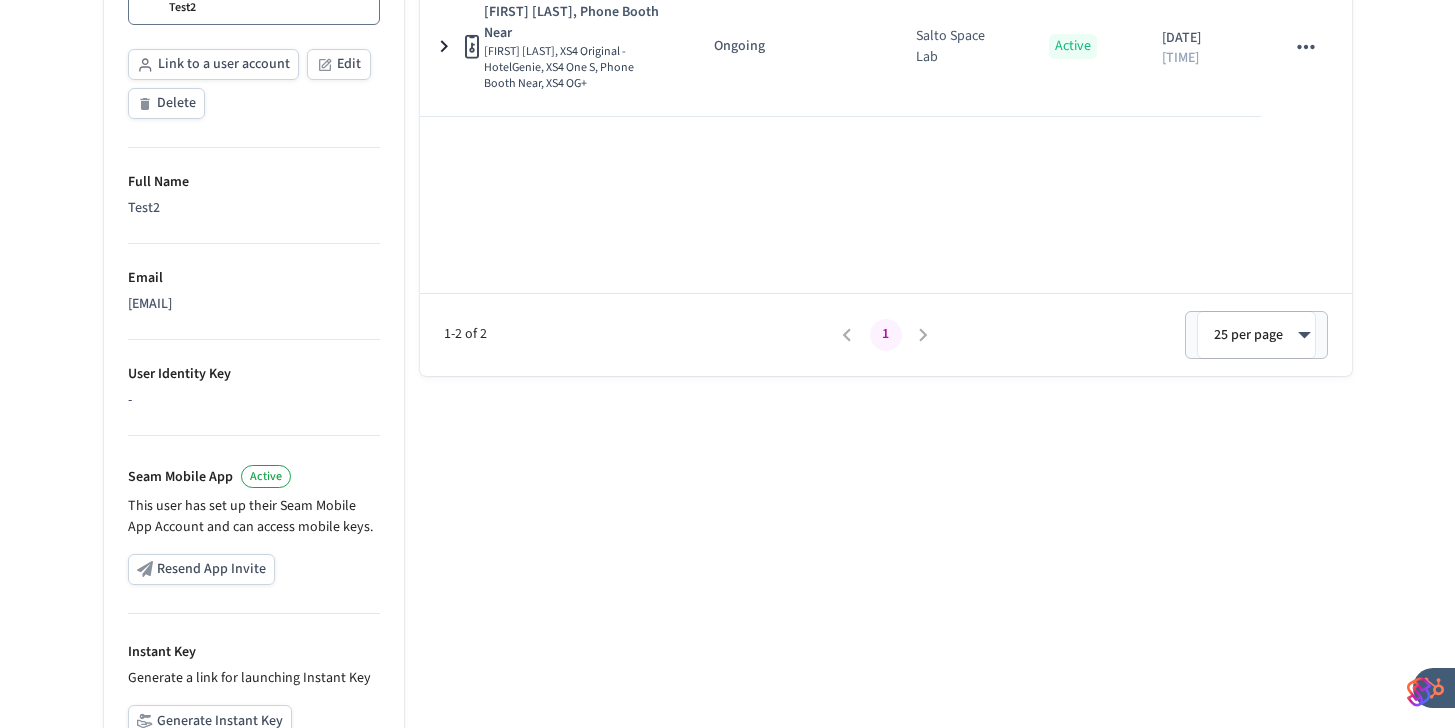 scroll, scrollTop: 635, scrollLeft: 0, axis: vertical 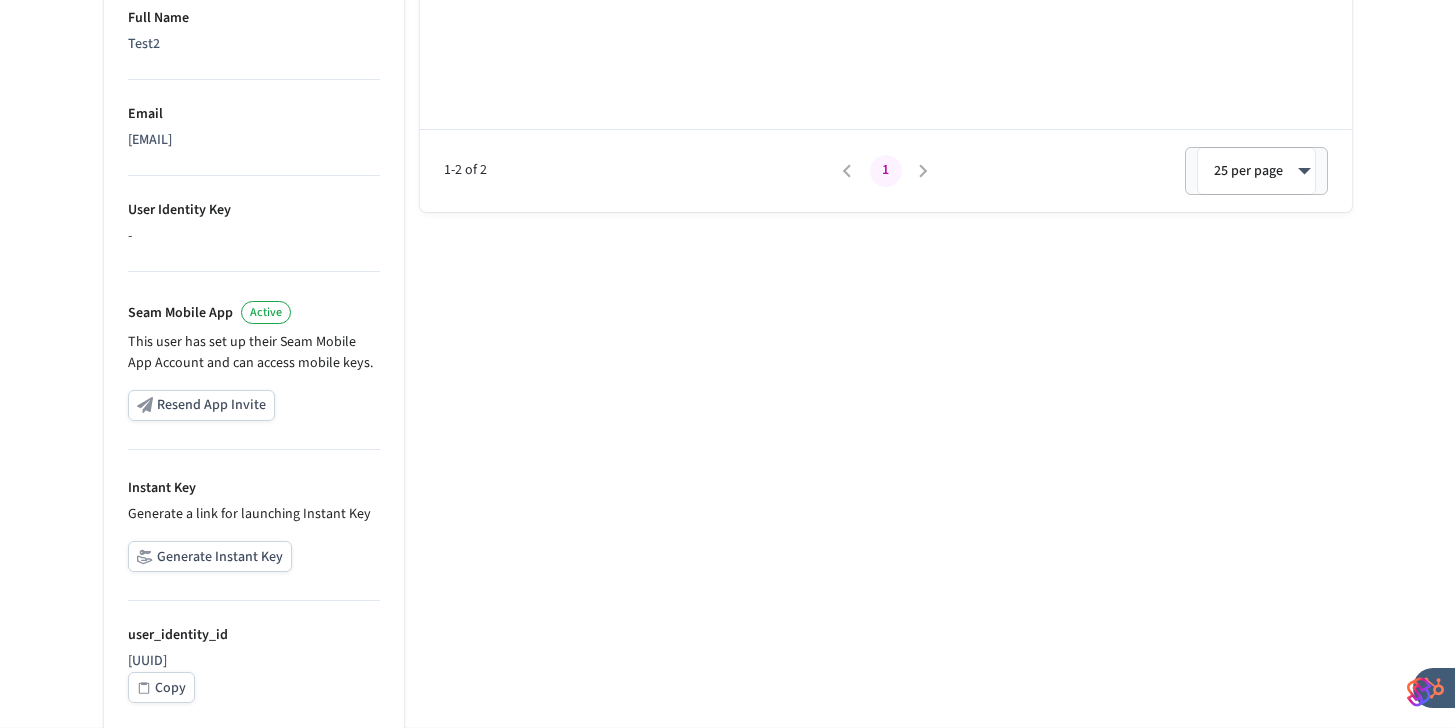 click on "Generate Instant Key" at bounding box center (210, 556) 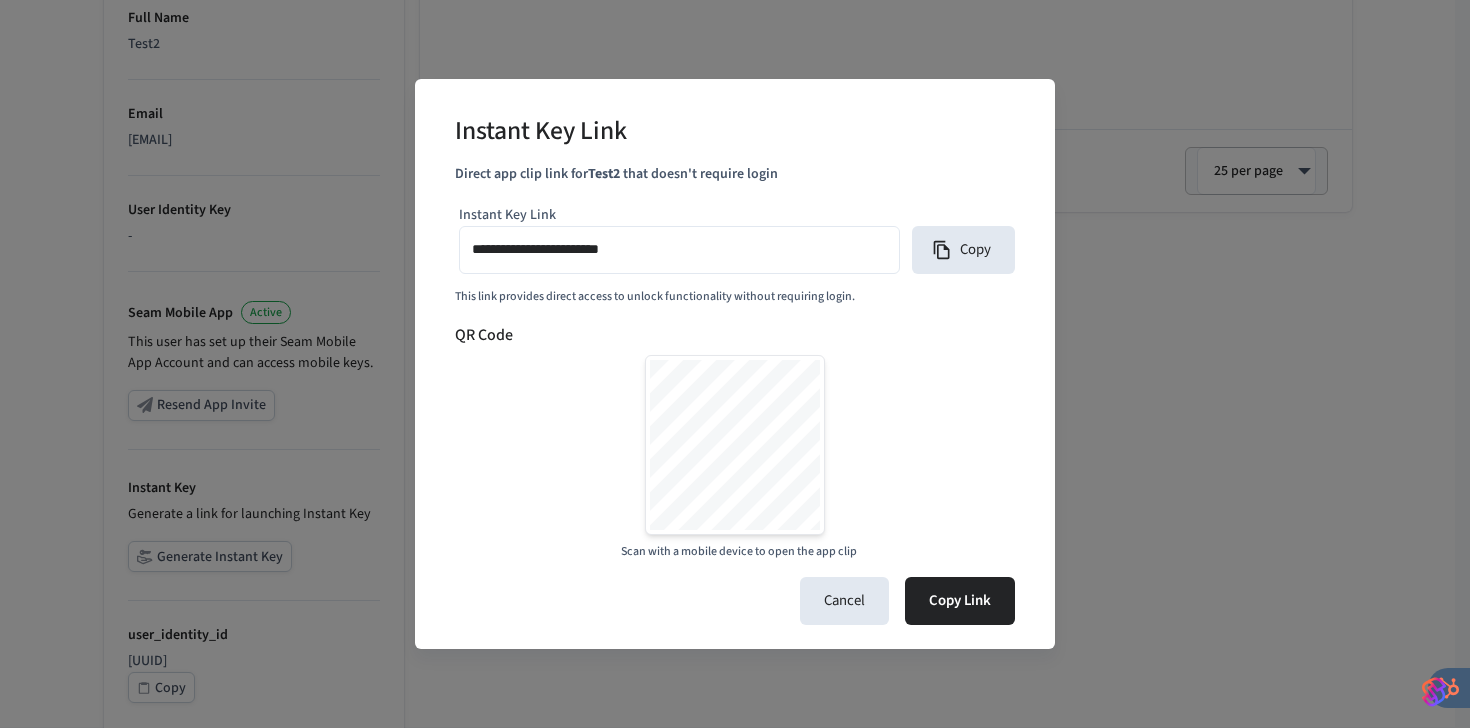 type on "**********" 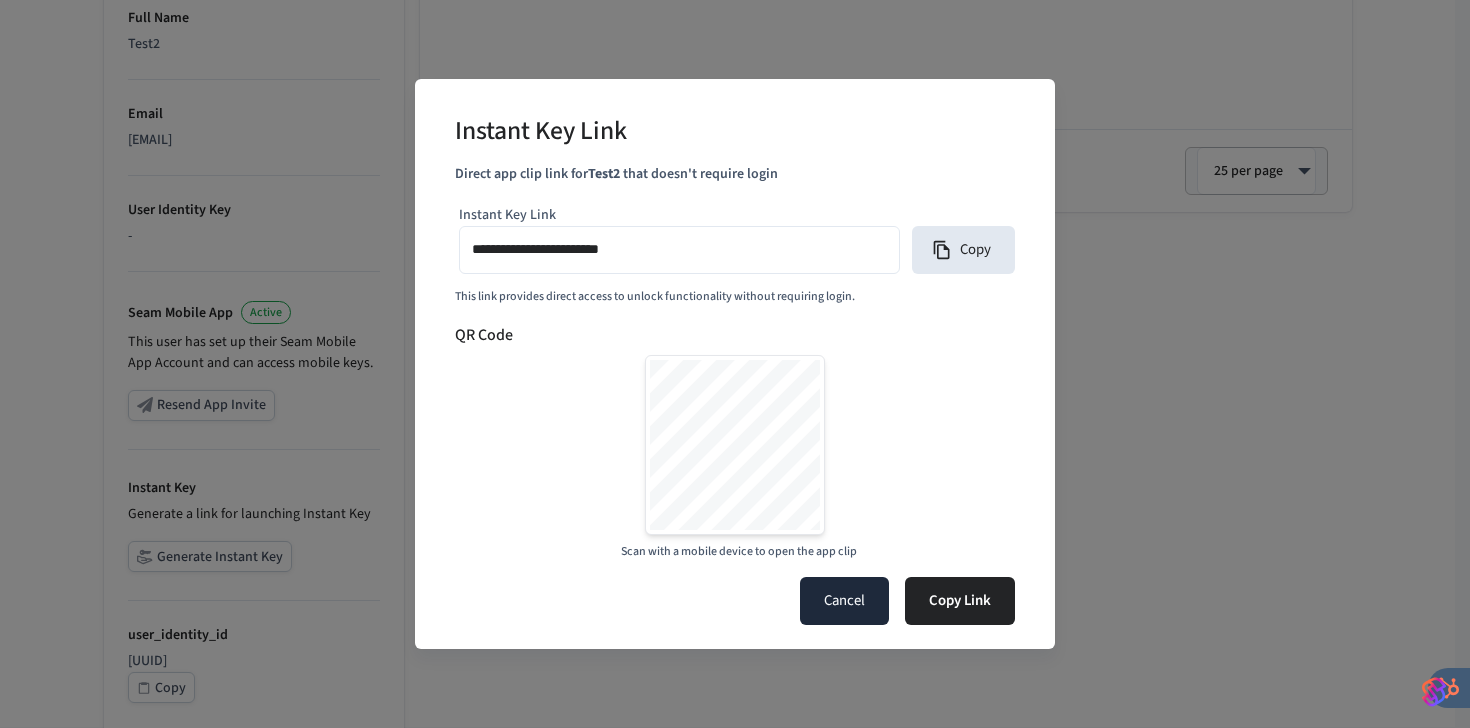 click on "Cancel" at bounding box center (844, 601) 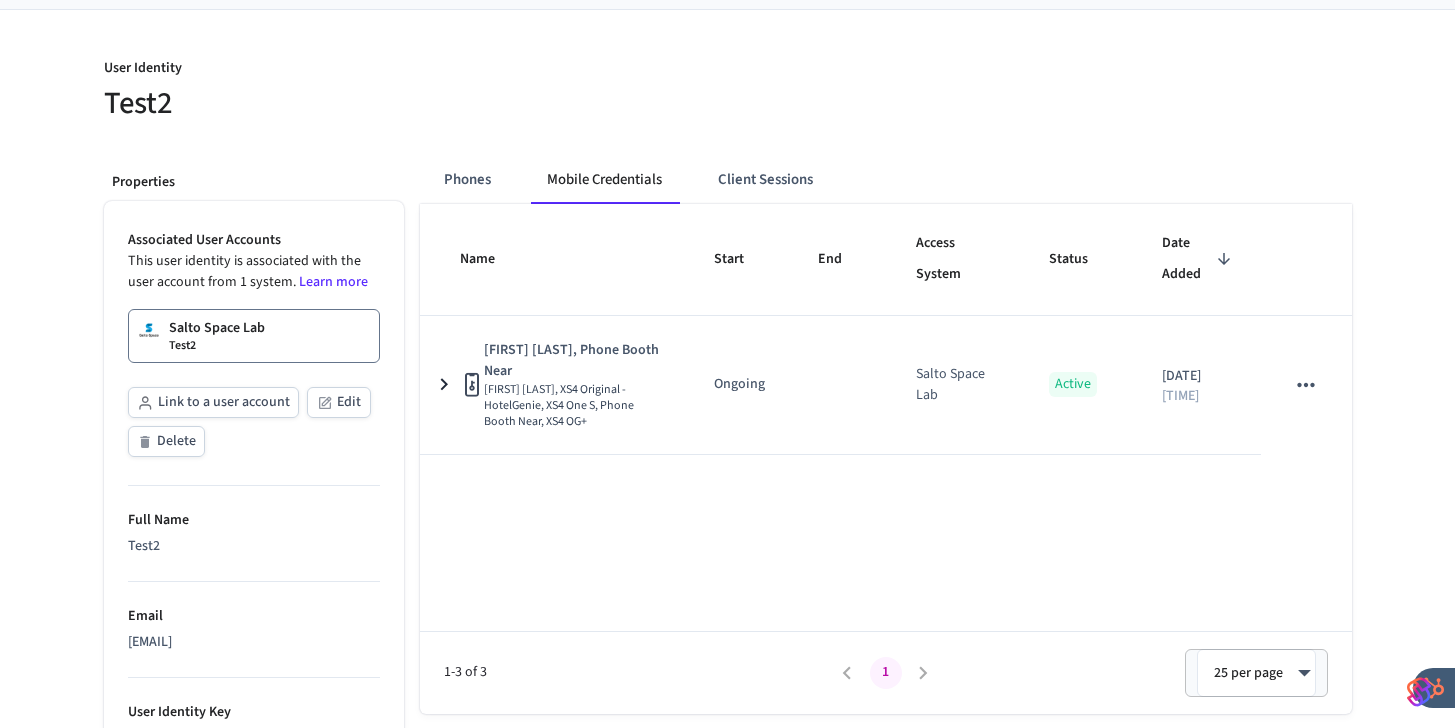 scroll, scrollTop: 69, scrollLeft: 0, axis: vertical 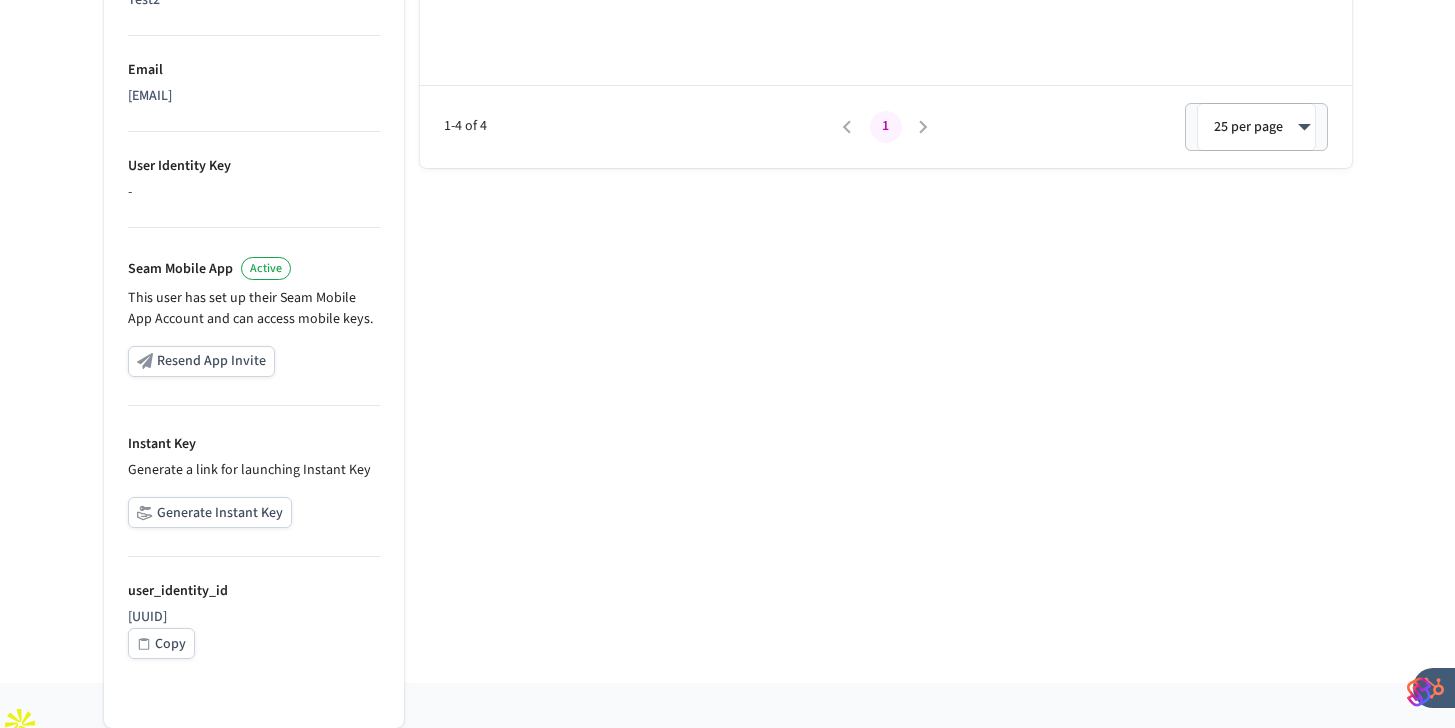 click on "Generate Instant Key" at bounding box center (210, 512) 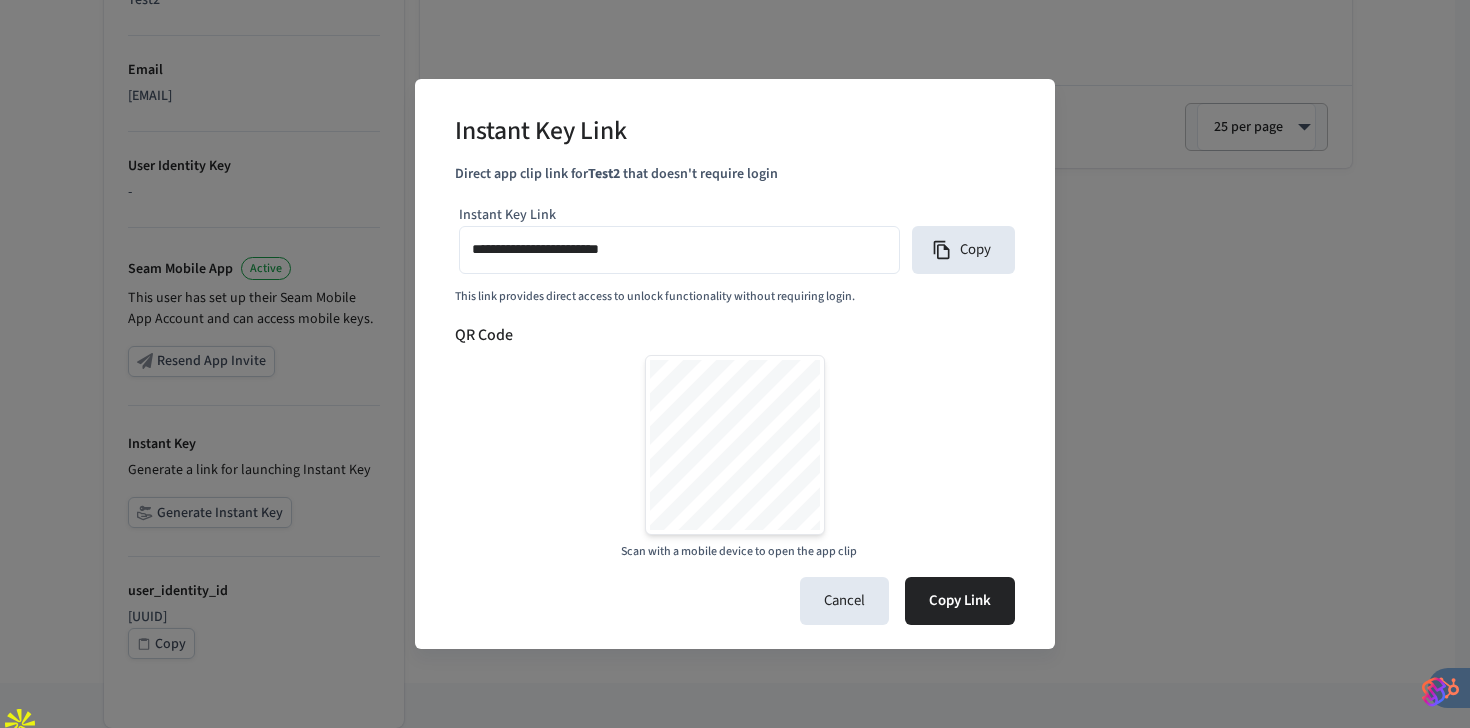 type on "**********" 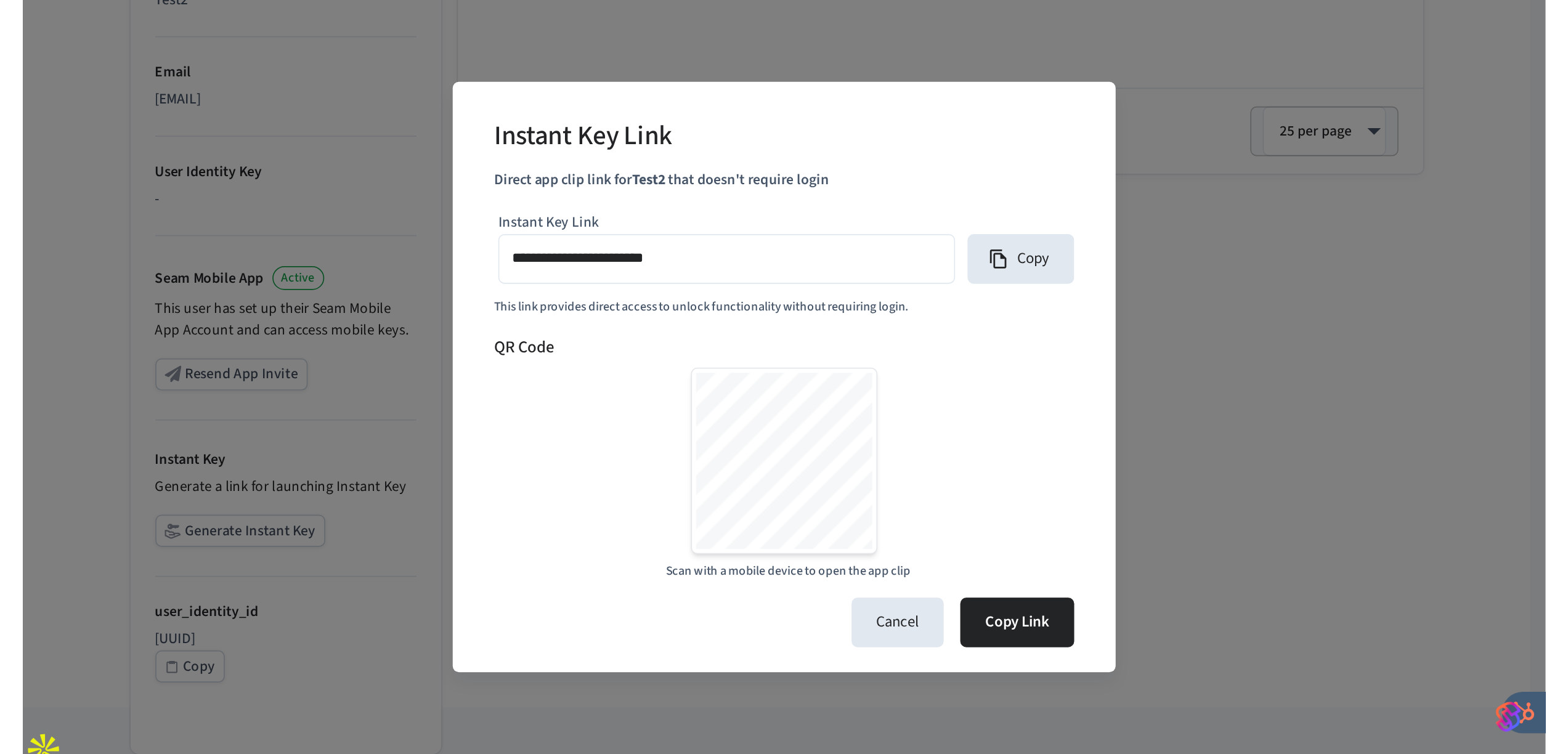scroll, scrollTop: 113, scrollLeft: 0, axis: vertical 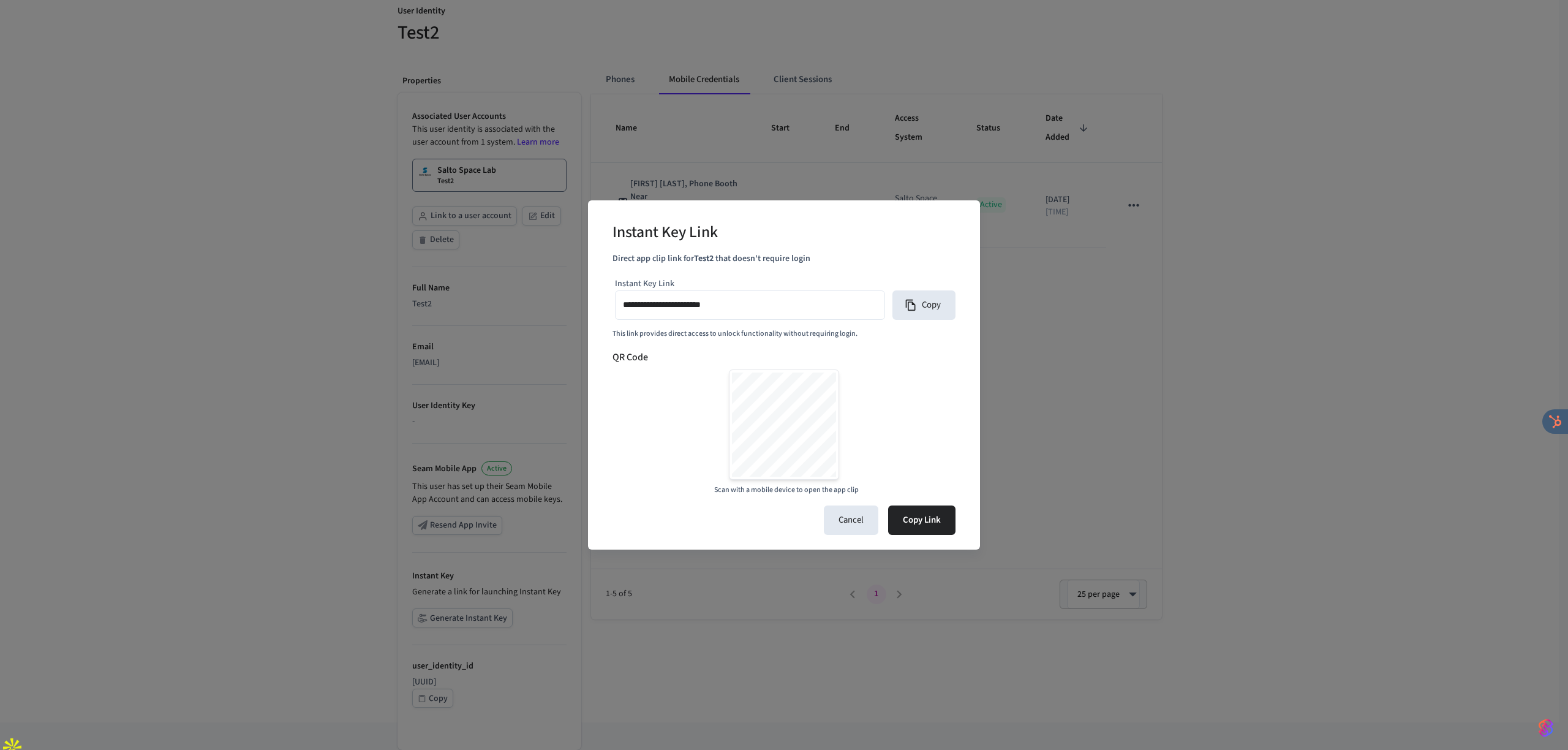 click on "**********" at bounding box center [784, 375] 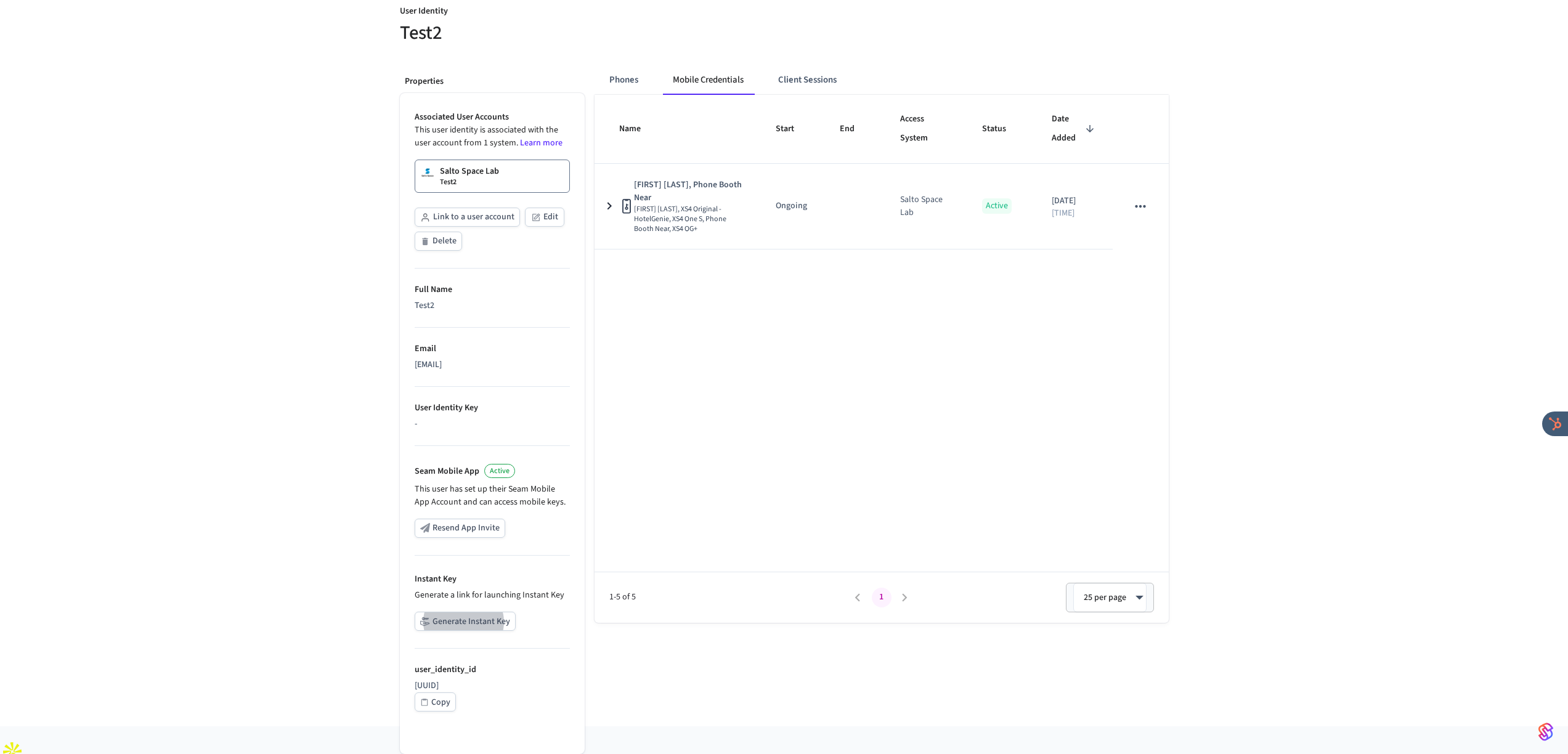 type 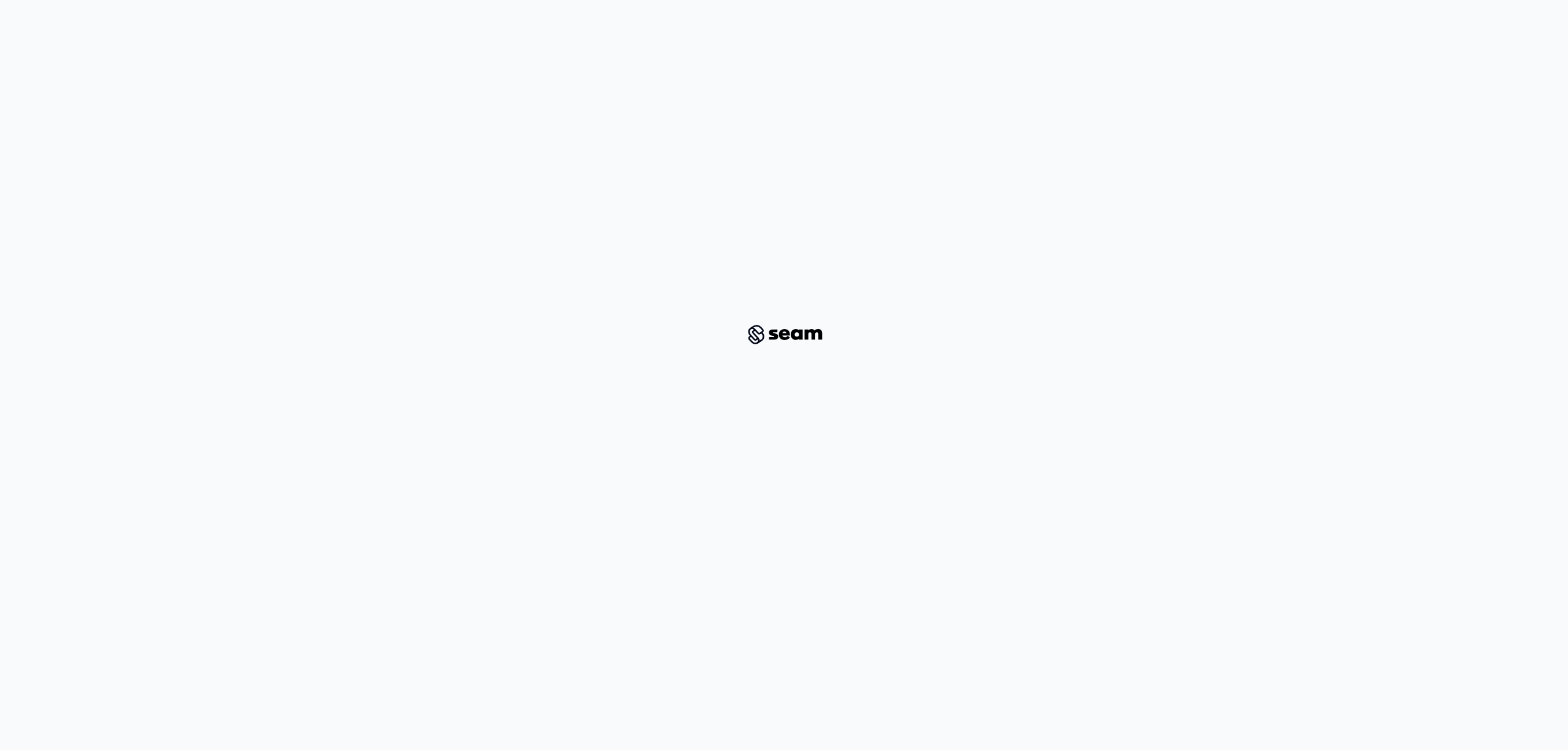 scroll, scrollTop: 0, scrollLeft: 0, axis: both 